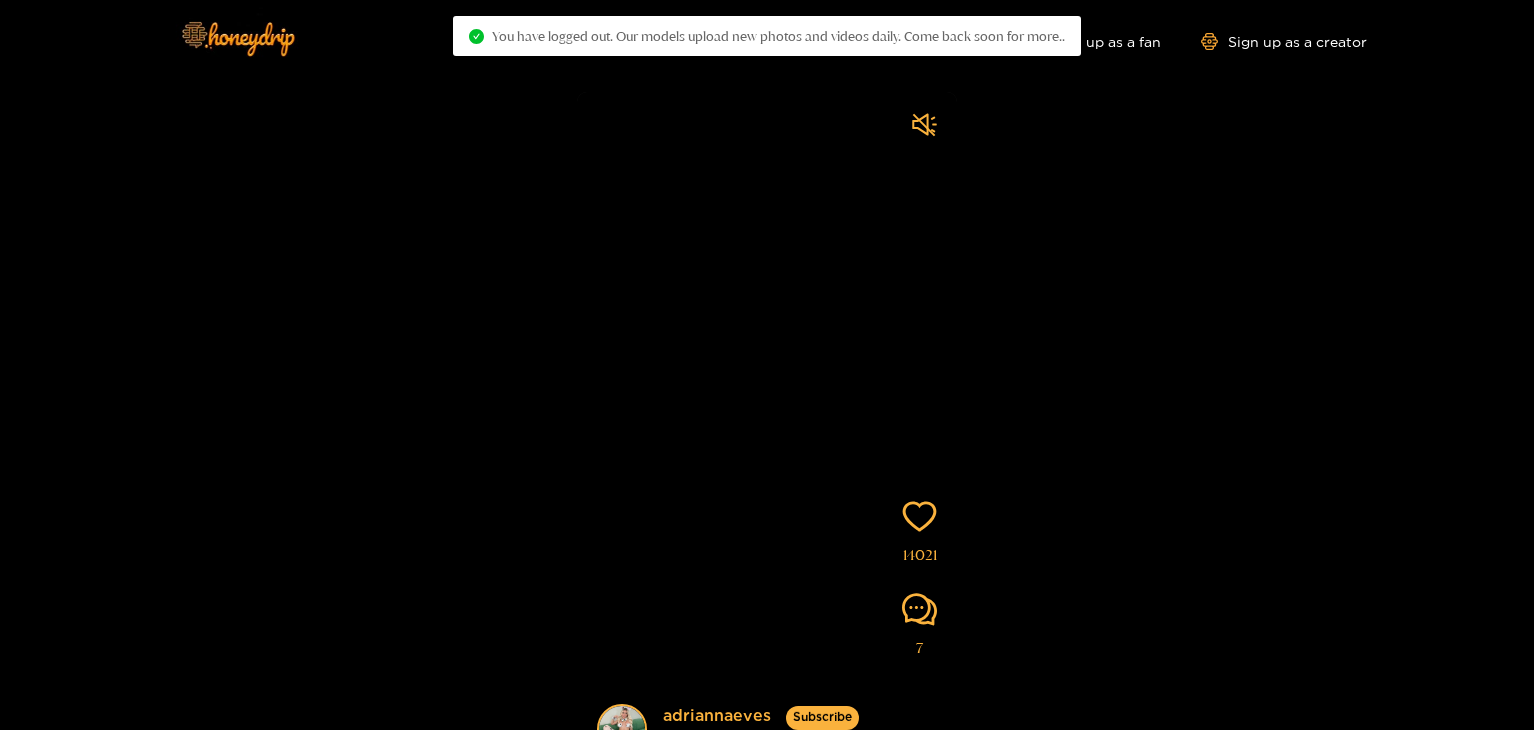 scroll, scrollTop: 0, scrollLeft: 0, axis: both 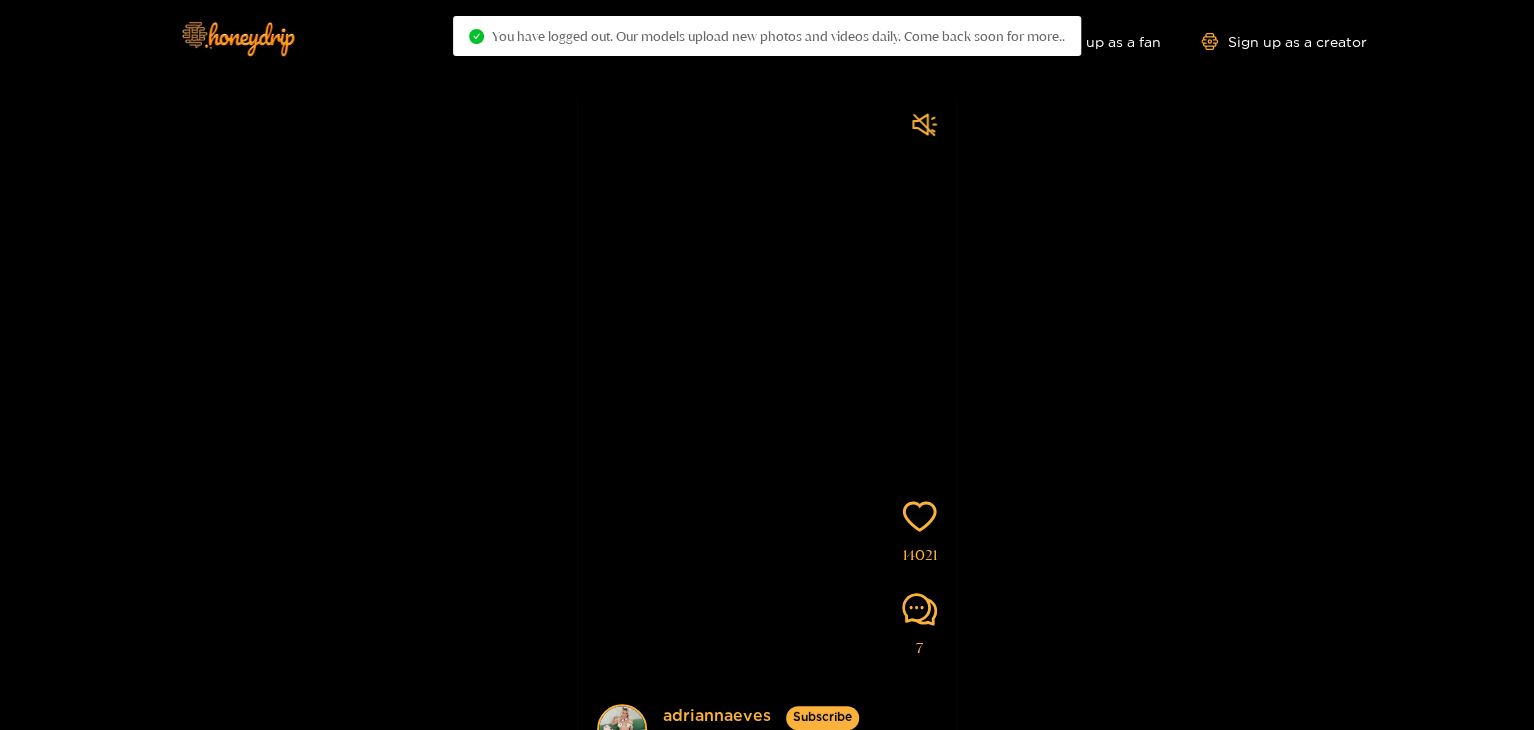 click on "[USERNAME] Subscribe Videos are of actual models on the site 14021 7" at bounding box center [767, 406] 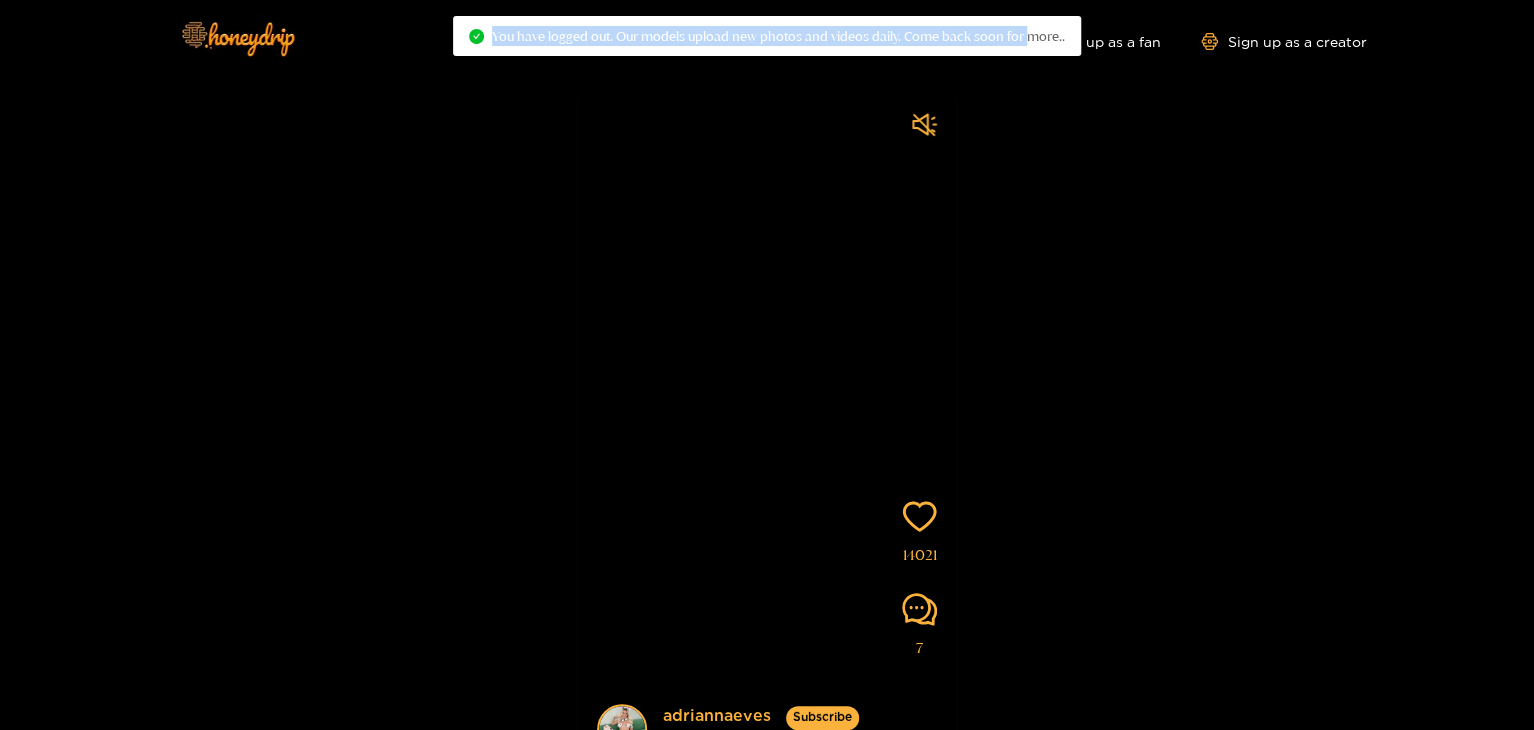 drag, startPoint x: 1030, startPoint y: 56, endPoint x: 1108, endPoint y: 203, distance: 166.41214 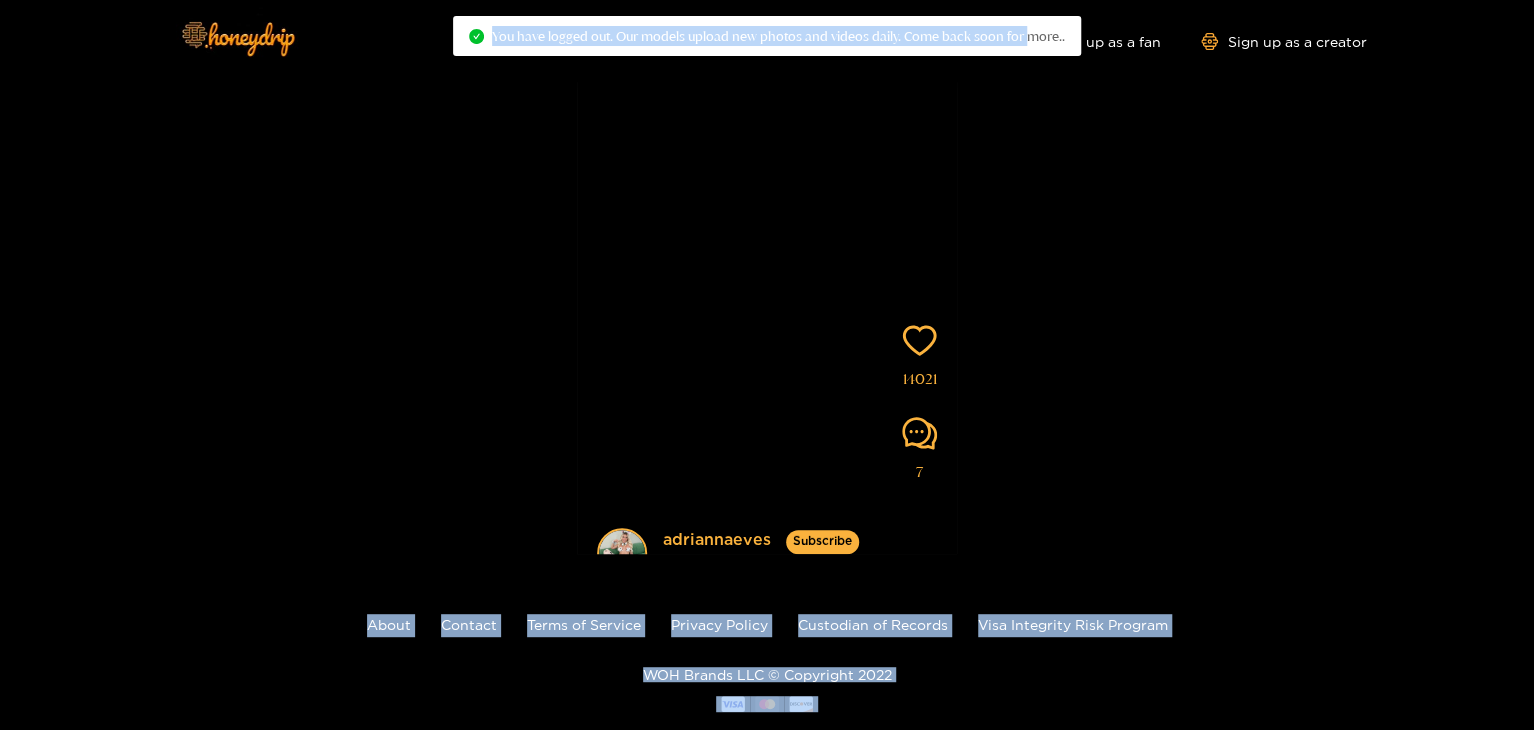 scroll, scrollTop: 0, scrollLeft: 0, axis: both 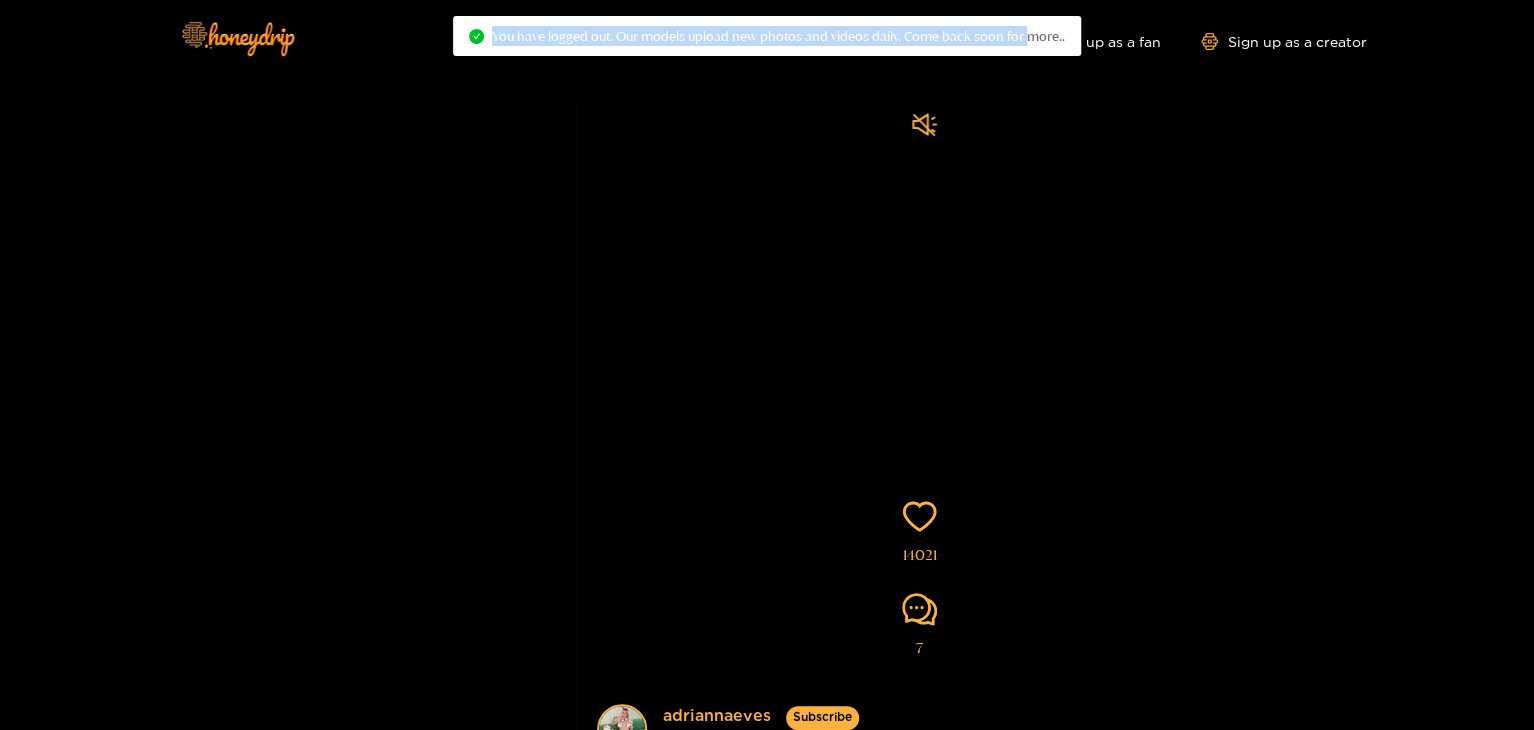 click on "[USERNAME] Subscribe Videos are of actual models on the site 14021 7" at bounding box center (767, 406) 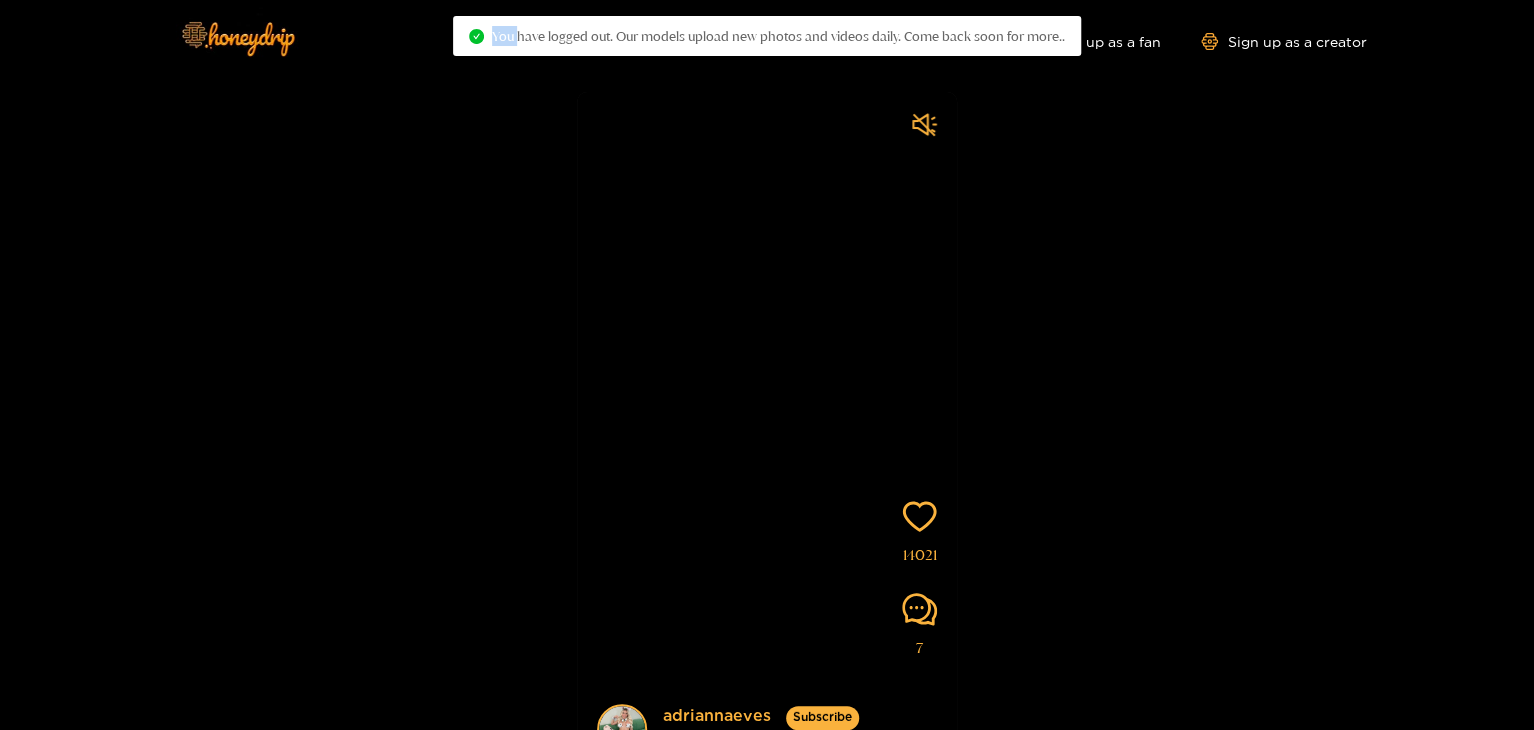 drag, startPoint x: 464, startPoint y: 55, endPoint x: 769, endPoint y: 91, distance: 307.11725 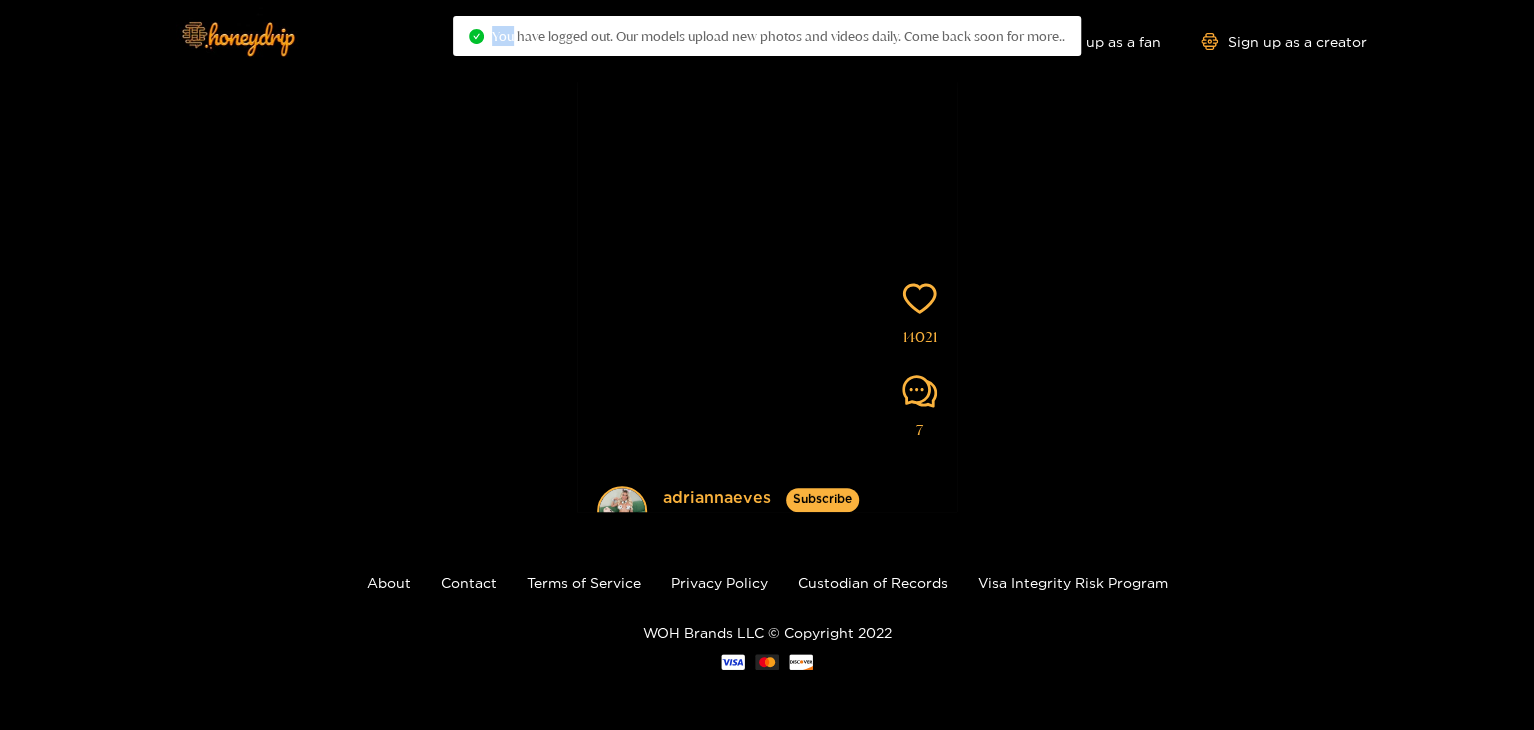 scroll, scrollTop: 0, scrollLeft: 0, axis: both 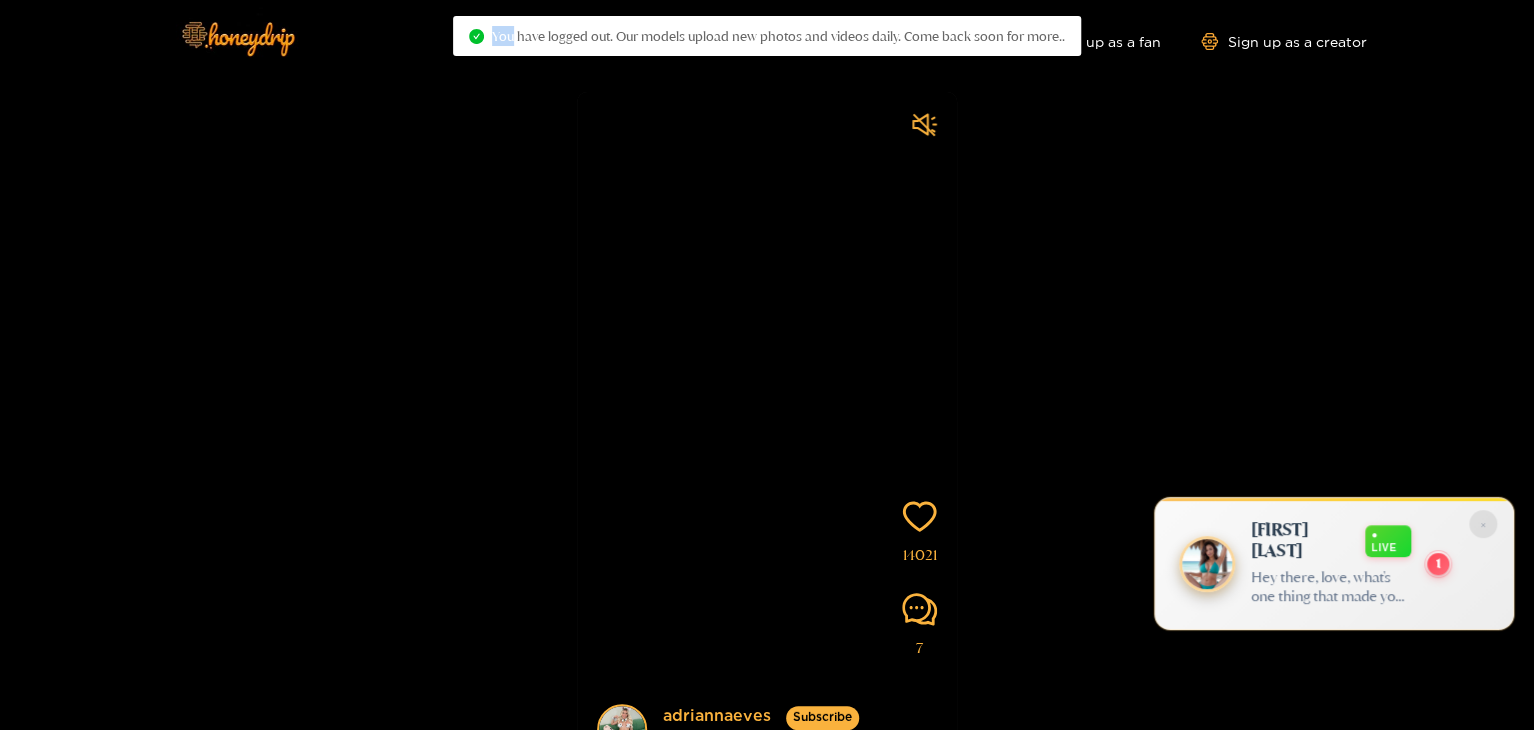 click on "[USERNAME] Subscribe Videos are of actual models on the site 14021 7" at bounding box center [767, 406] 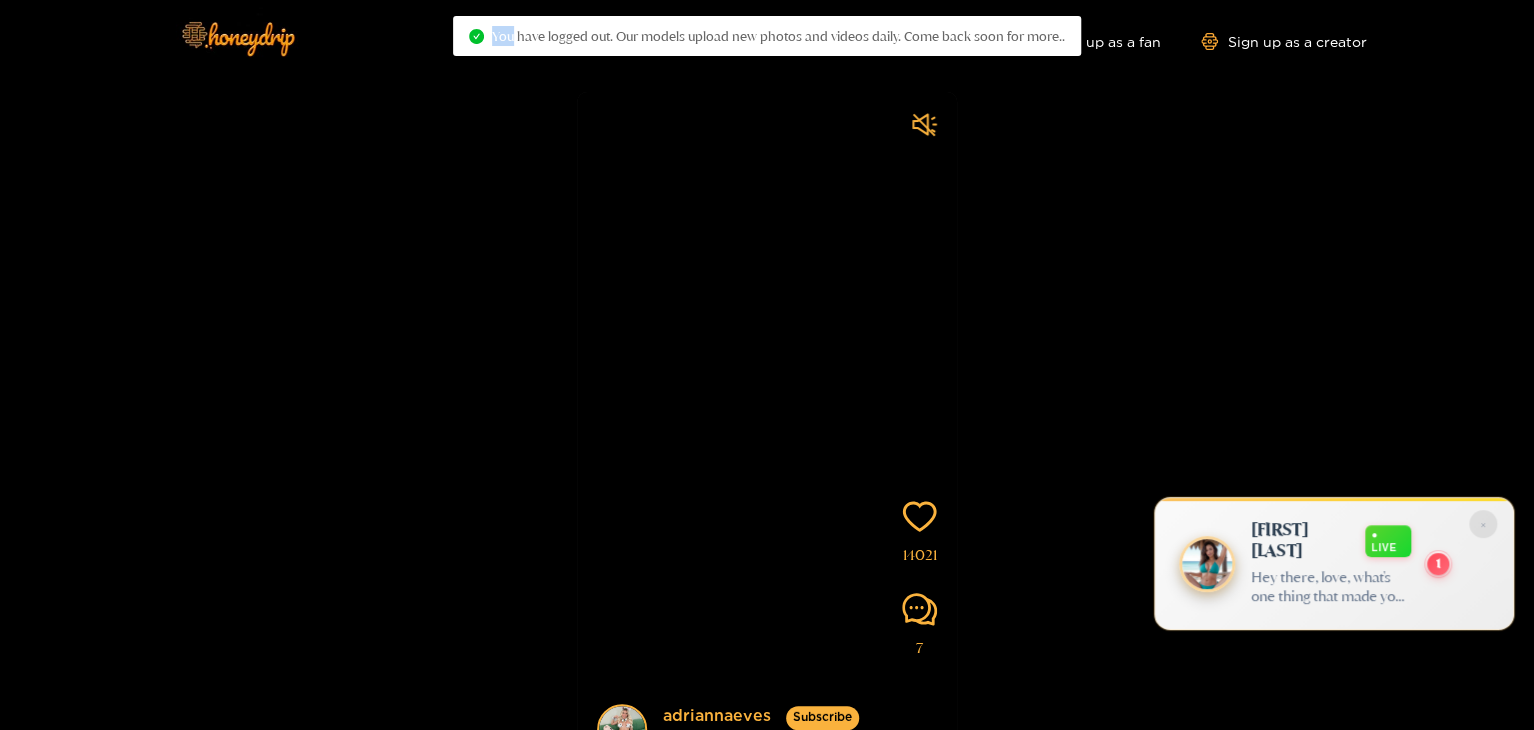click on "[USERNAME] Subscribe Videos are of actual models on the site 14021 7" at bounding box center [767, 406] 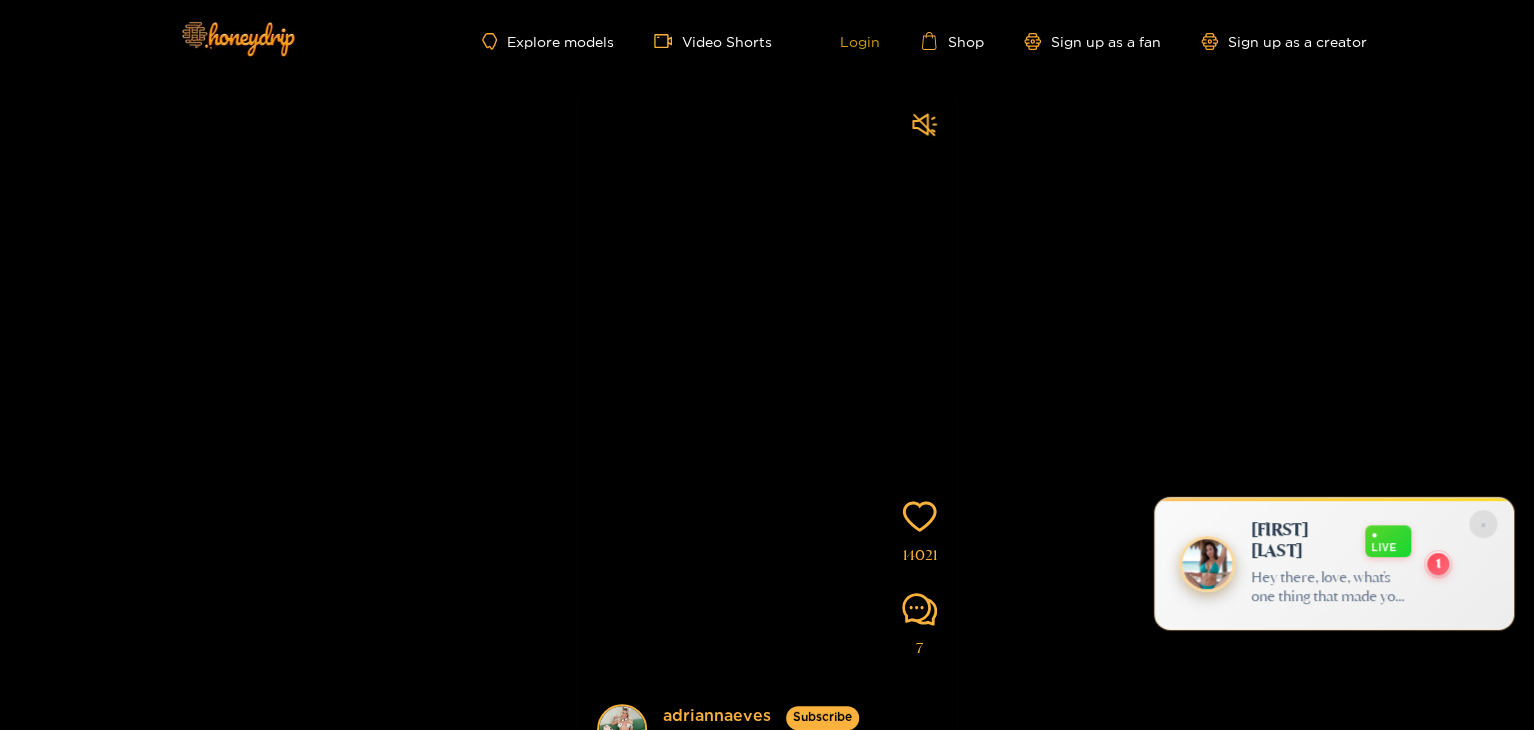 click on "Login" at bounding box center (846, 41) 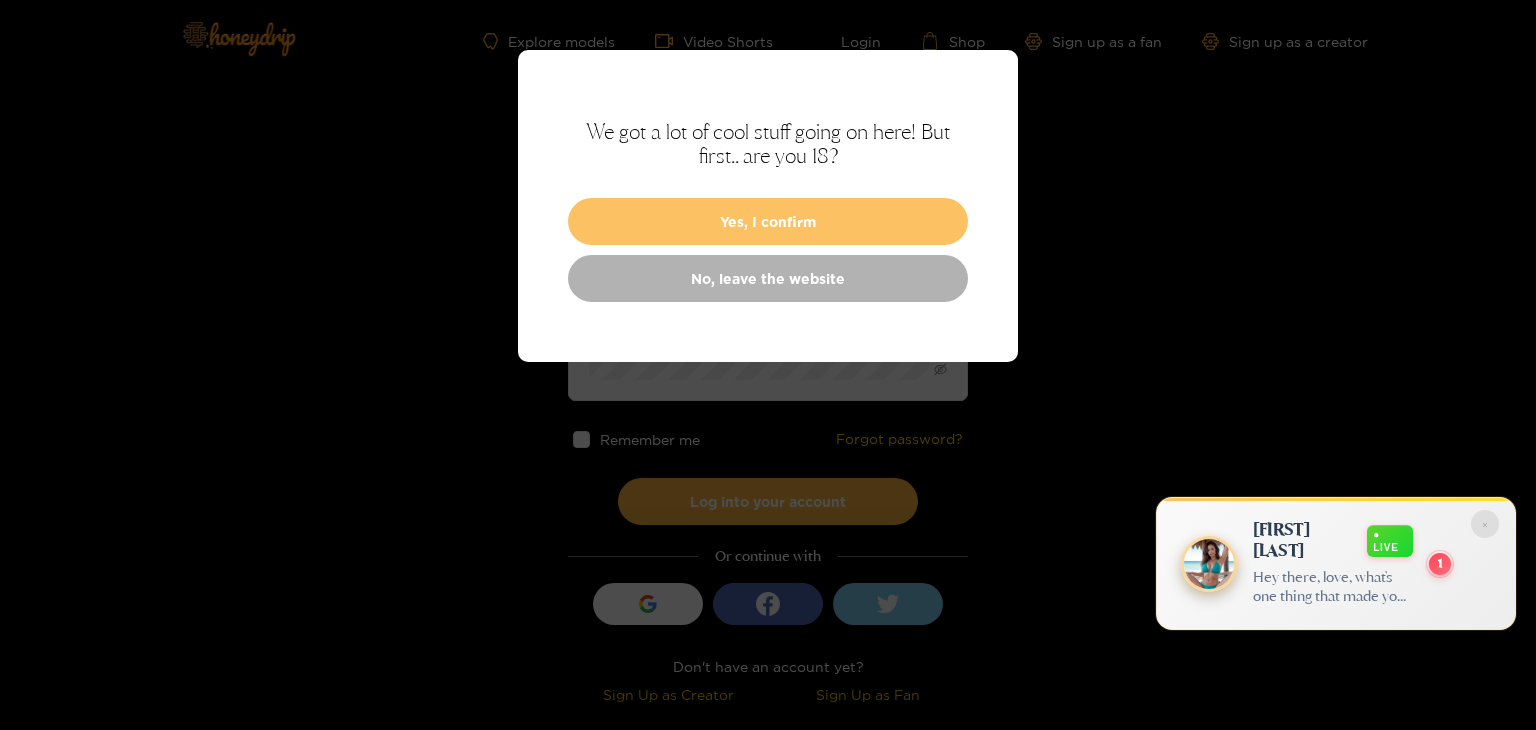 click on "Yes, I confirm" at bounding box center (768, 221) 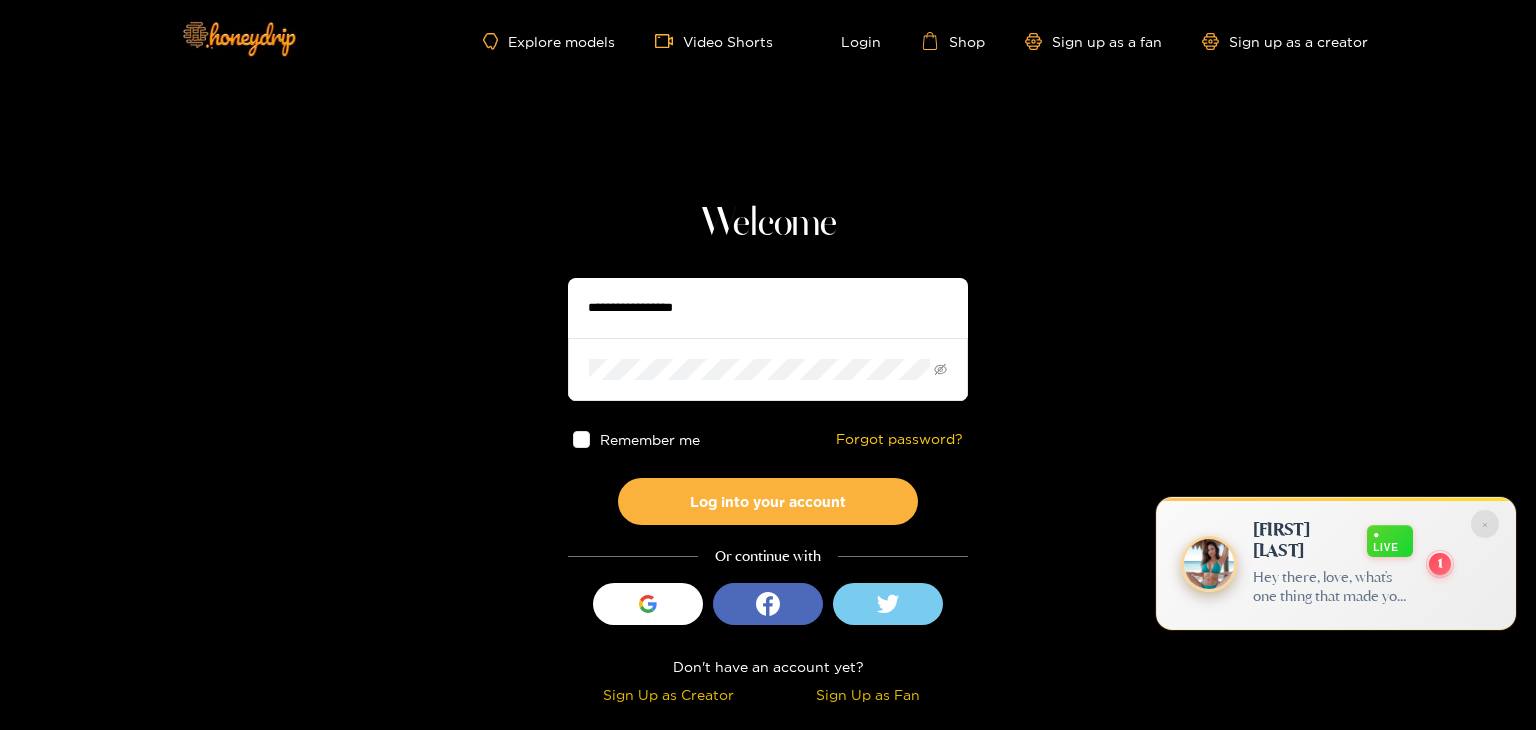 click at bounding box center (768, 308) 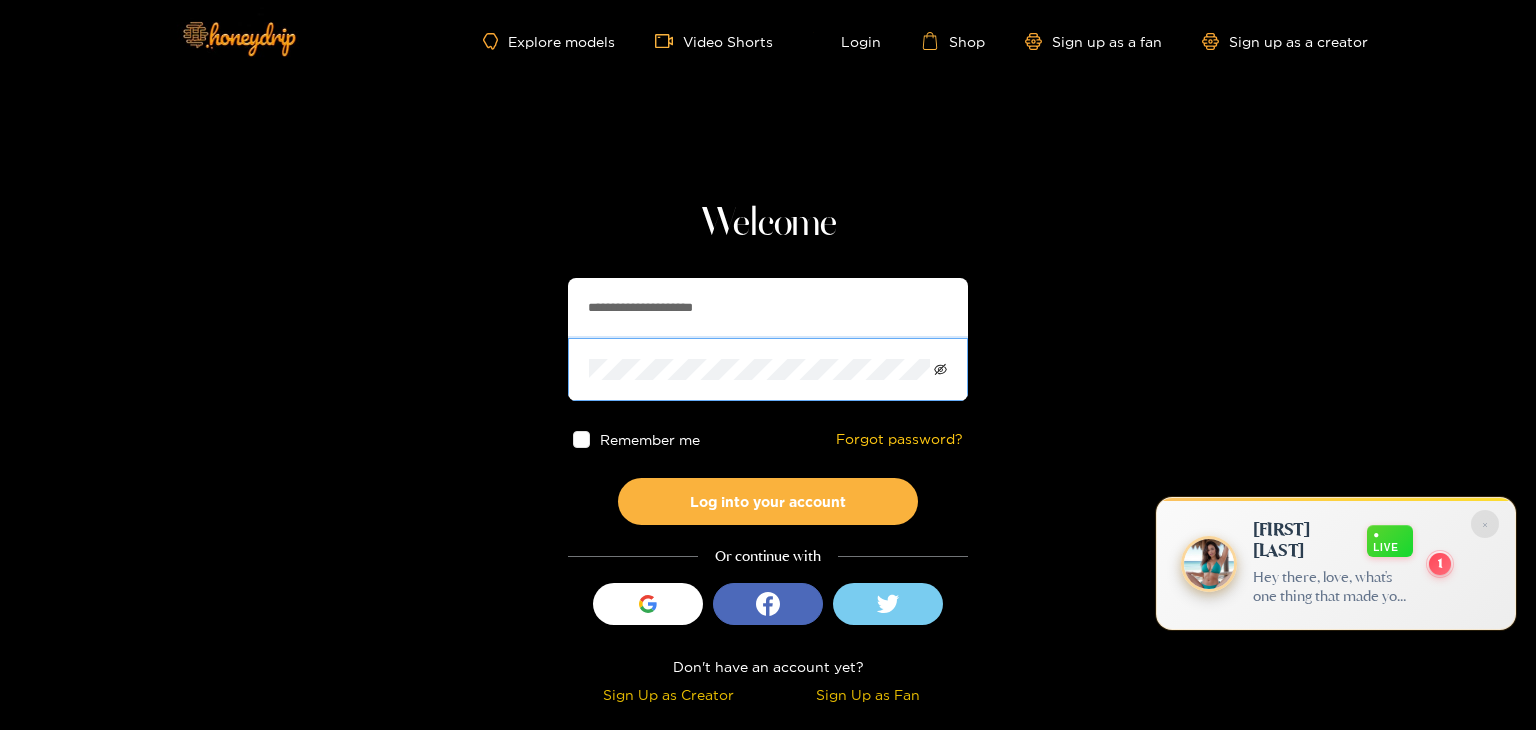 click 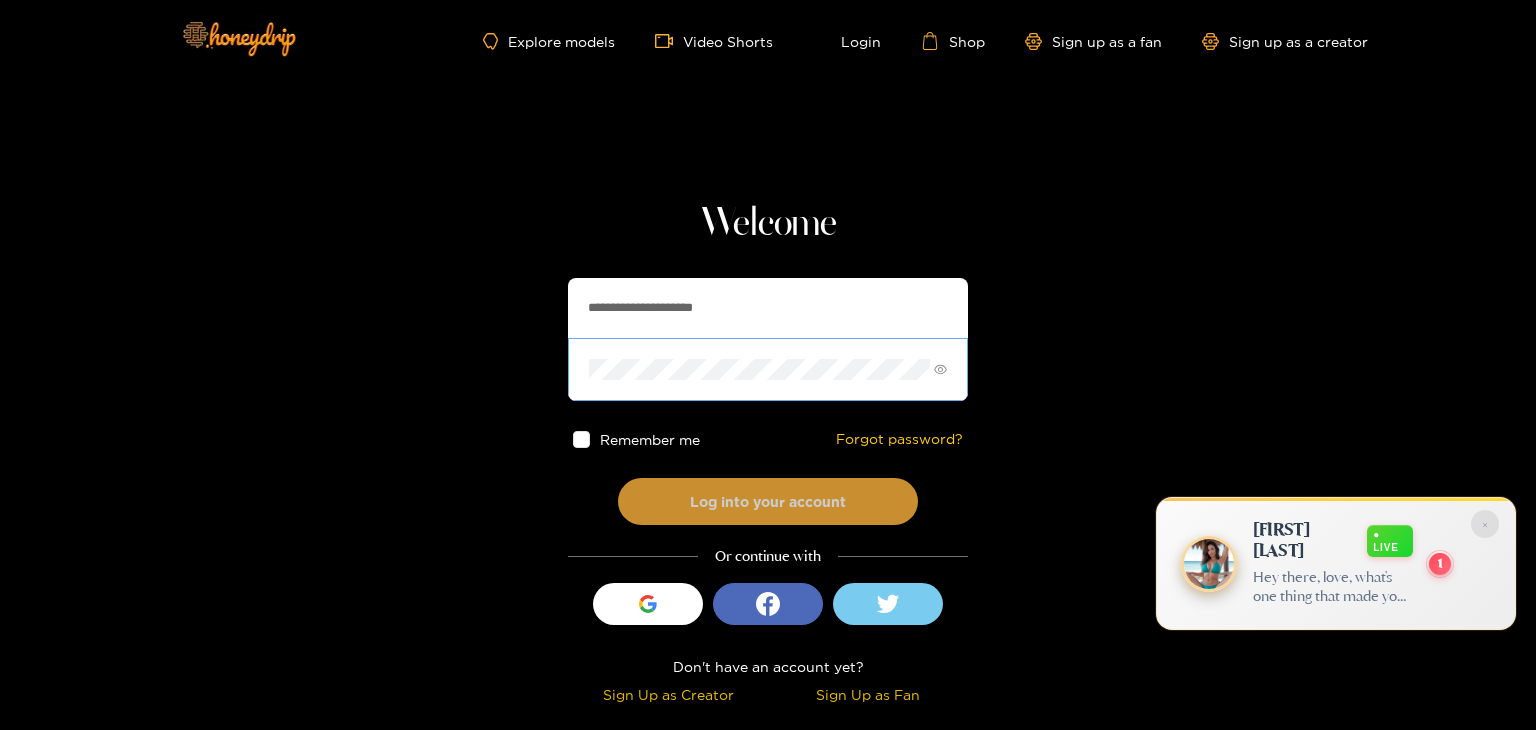 click on "Log into your account" at bounding box center (768, 501) 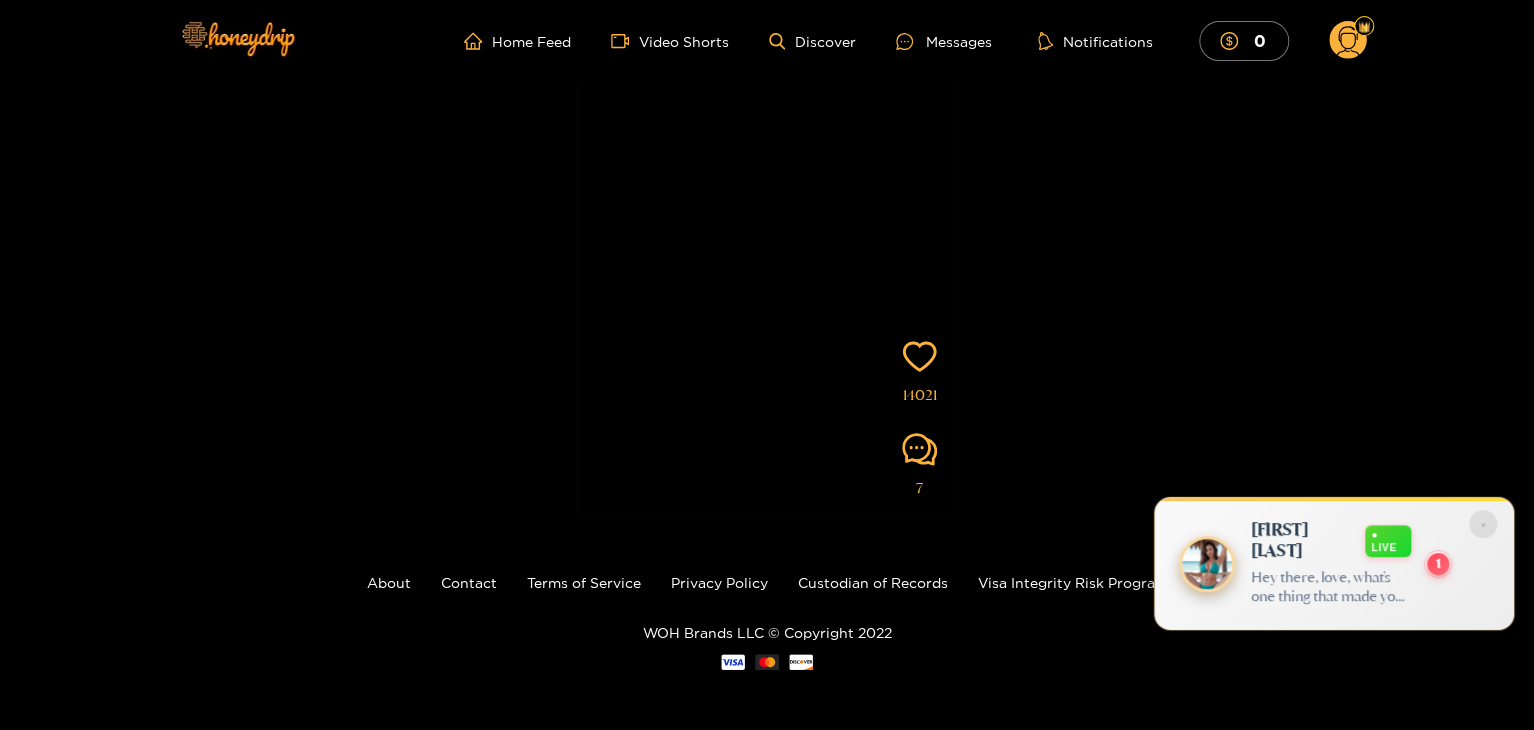 scroll, scrollTop: 0, scrollLeft: 0, axis: both 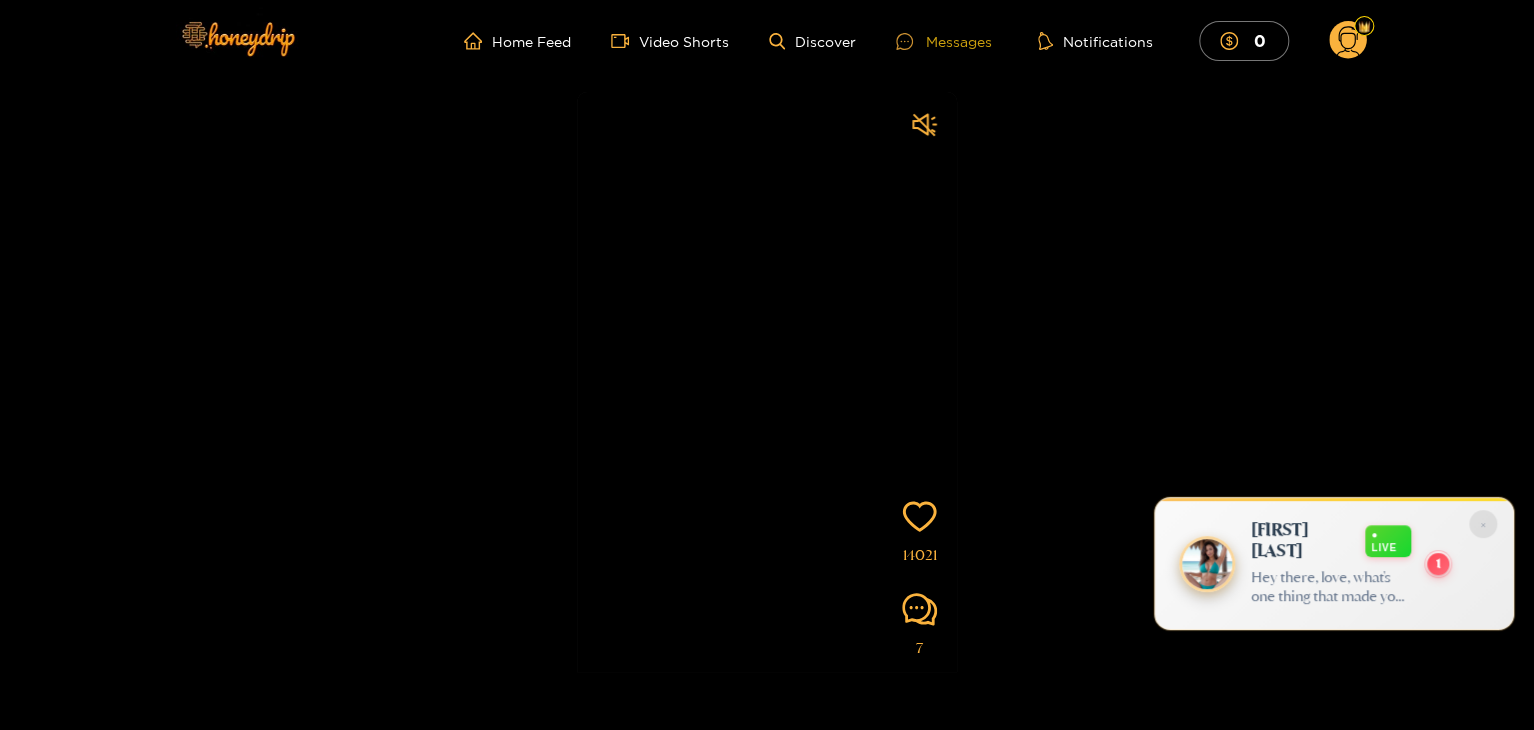 click on "Messages" at bounding box center (944, 41) 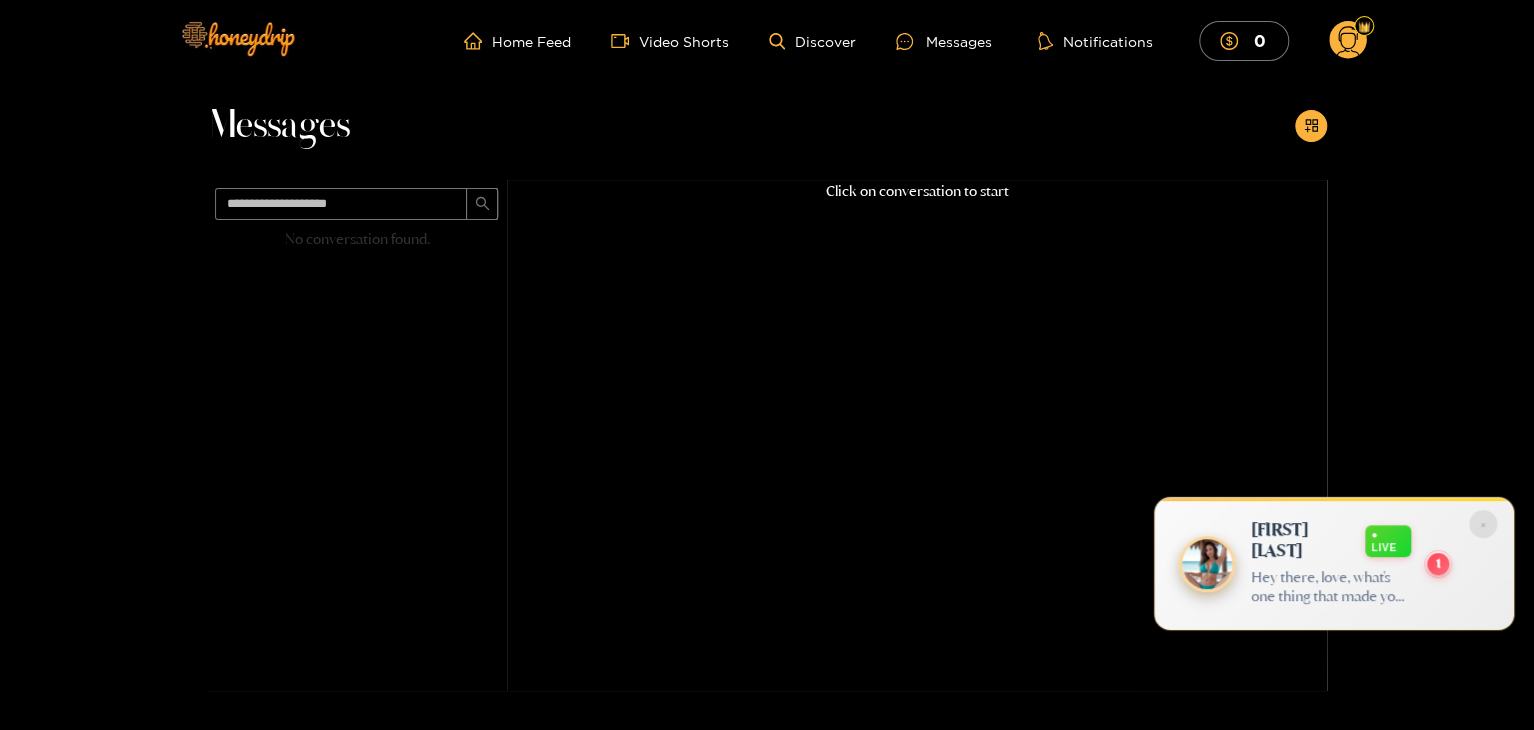 click 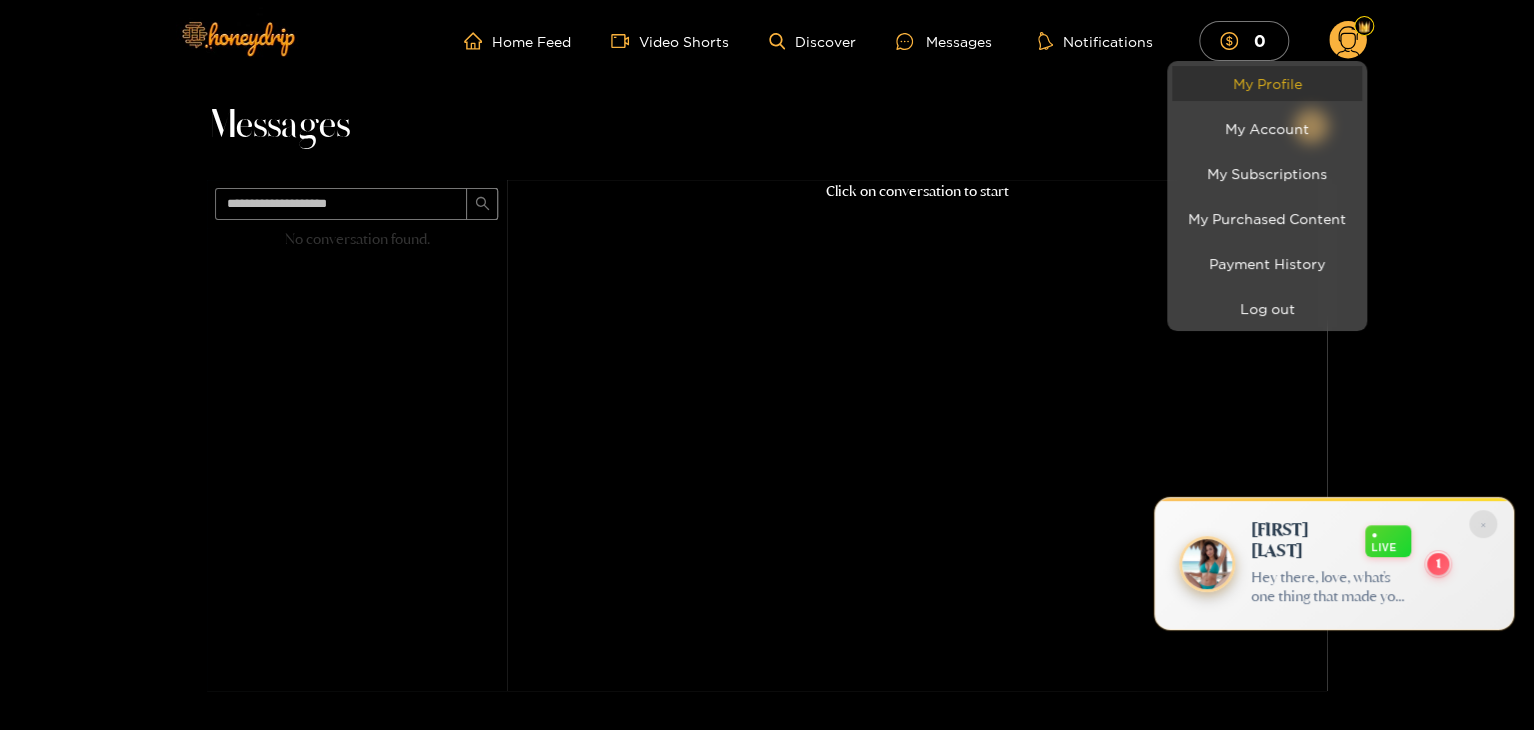 click on "My Profile" at bounding box center [1267, 83] 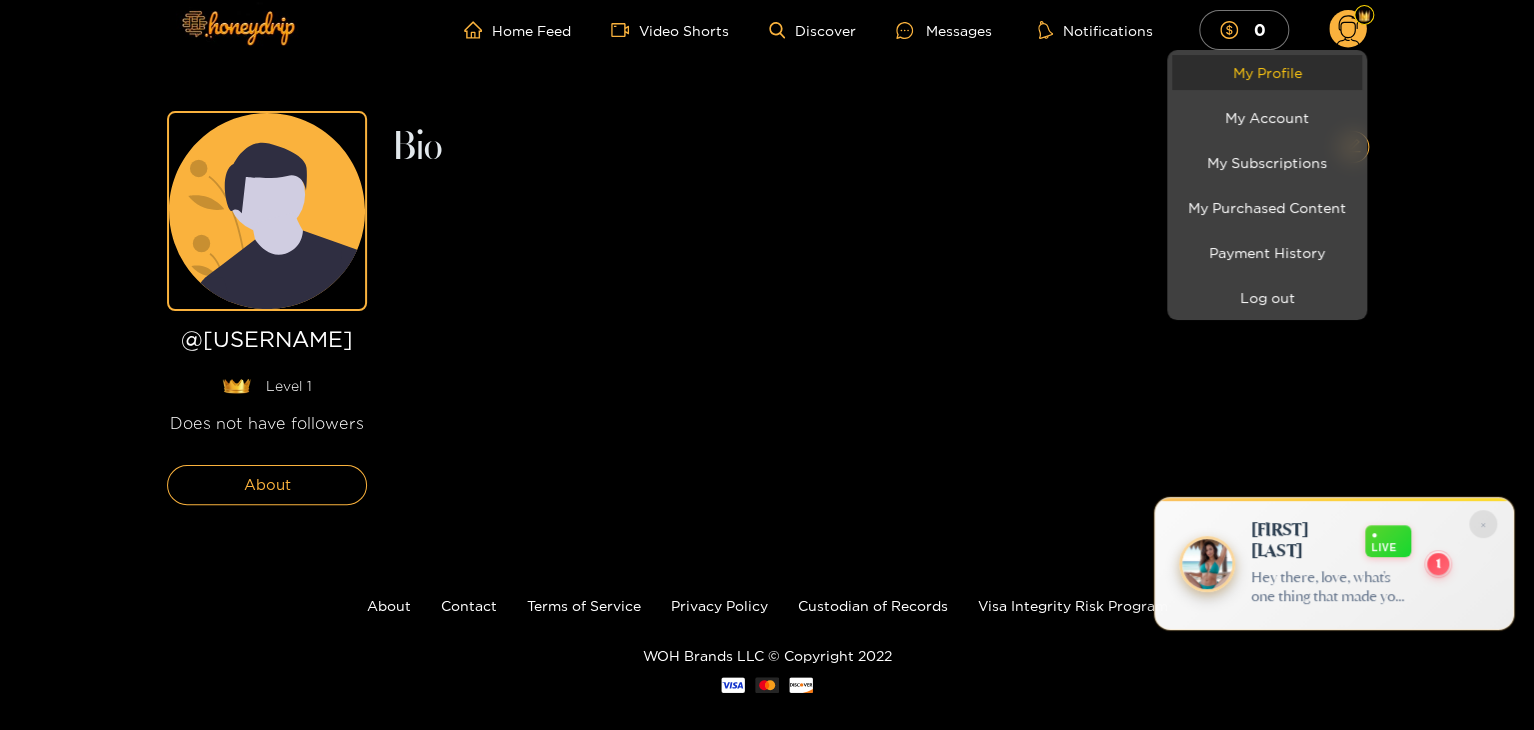 scroll, scrollTop: 0, scrollLeft: 0, axis: both 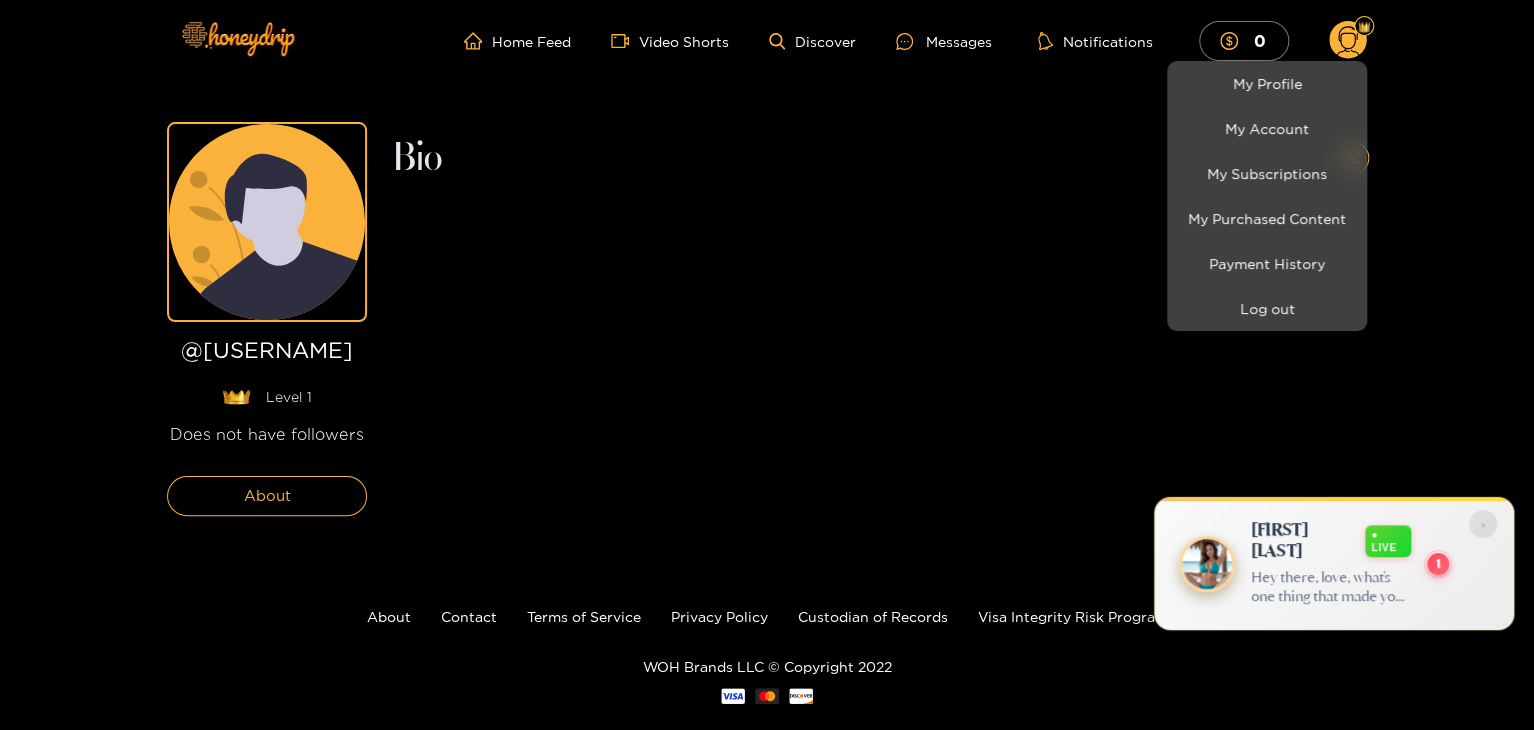 click on "My Account" at bounding box center [1267, 128] 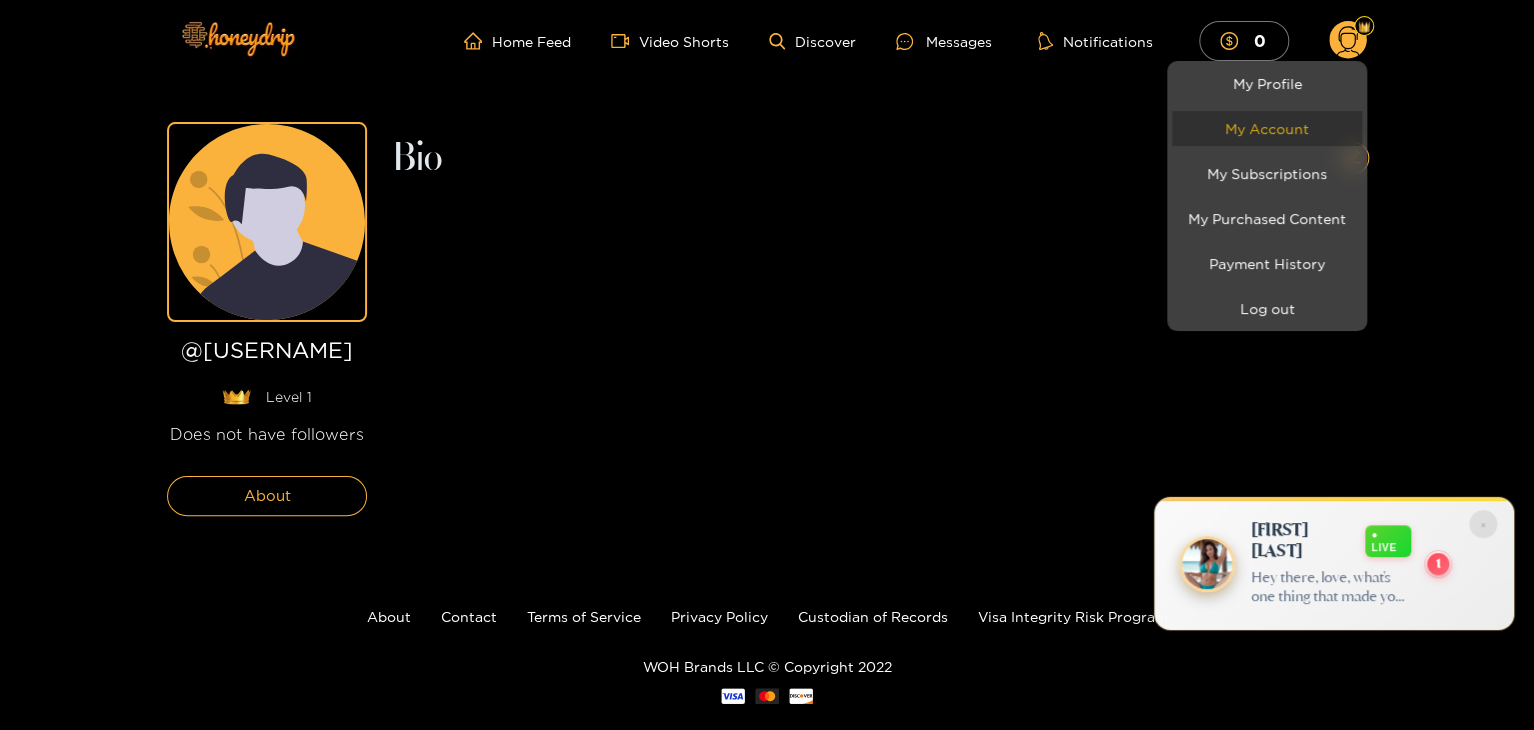 click on "My Account" at bounding box center [1267, 128] 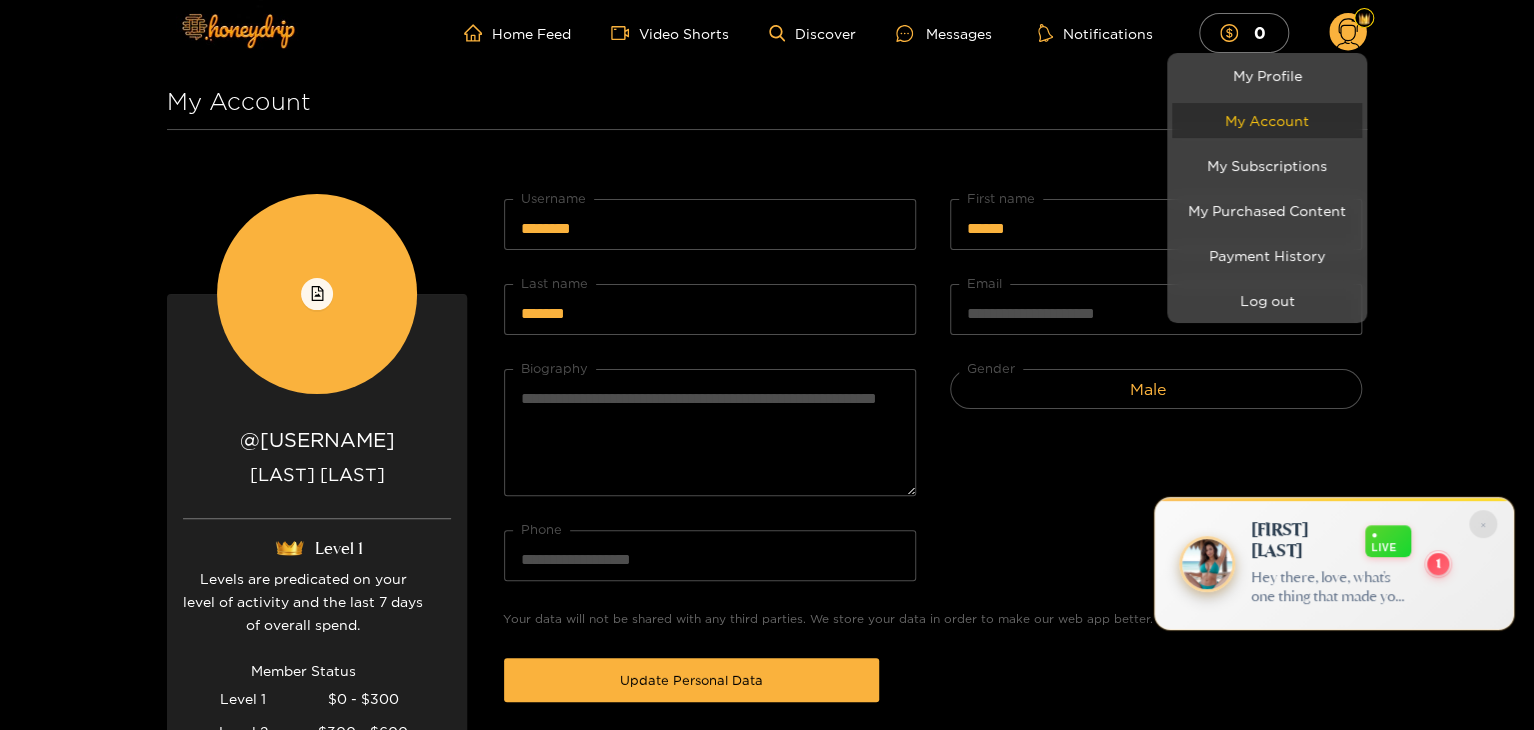 scroll, scrollTop: 8, scrollLeft: 0, axis: vertical 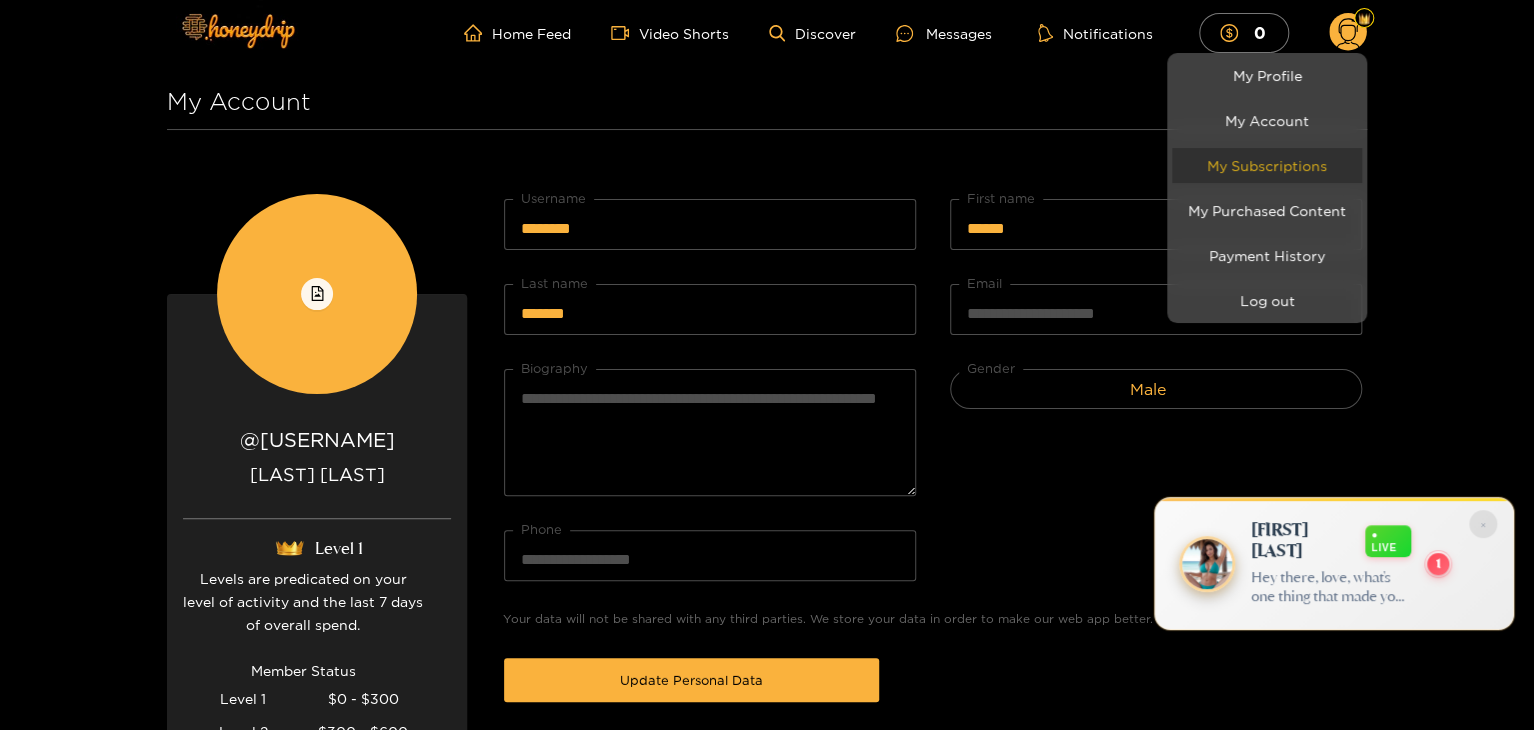 click on "My Subscriptions" at bounding box center (1267, 165) 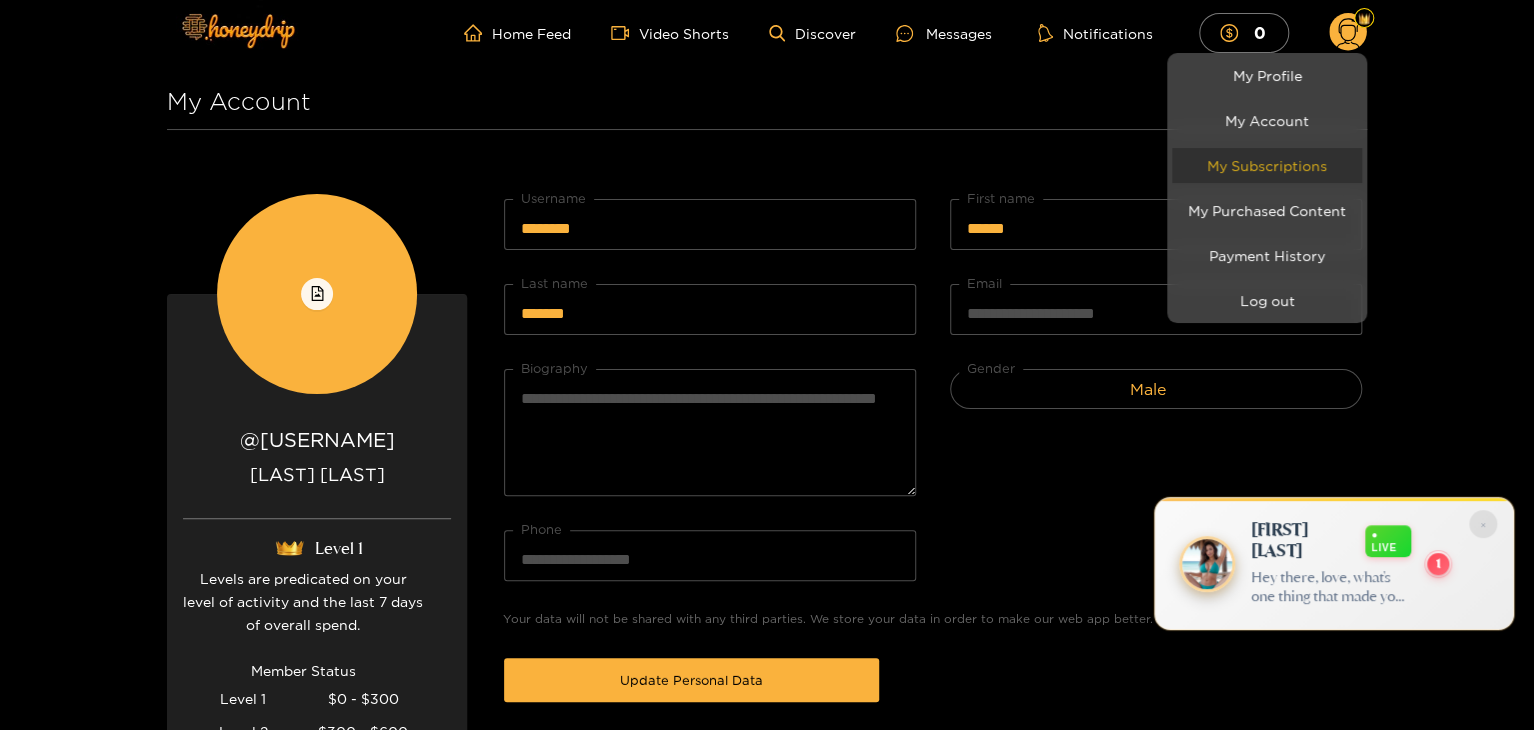 scroll, scrollTop: 0, scrollLeft: 0, axis: both 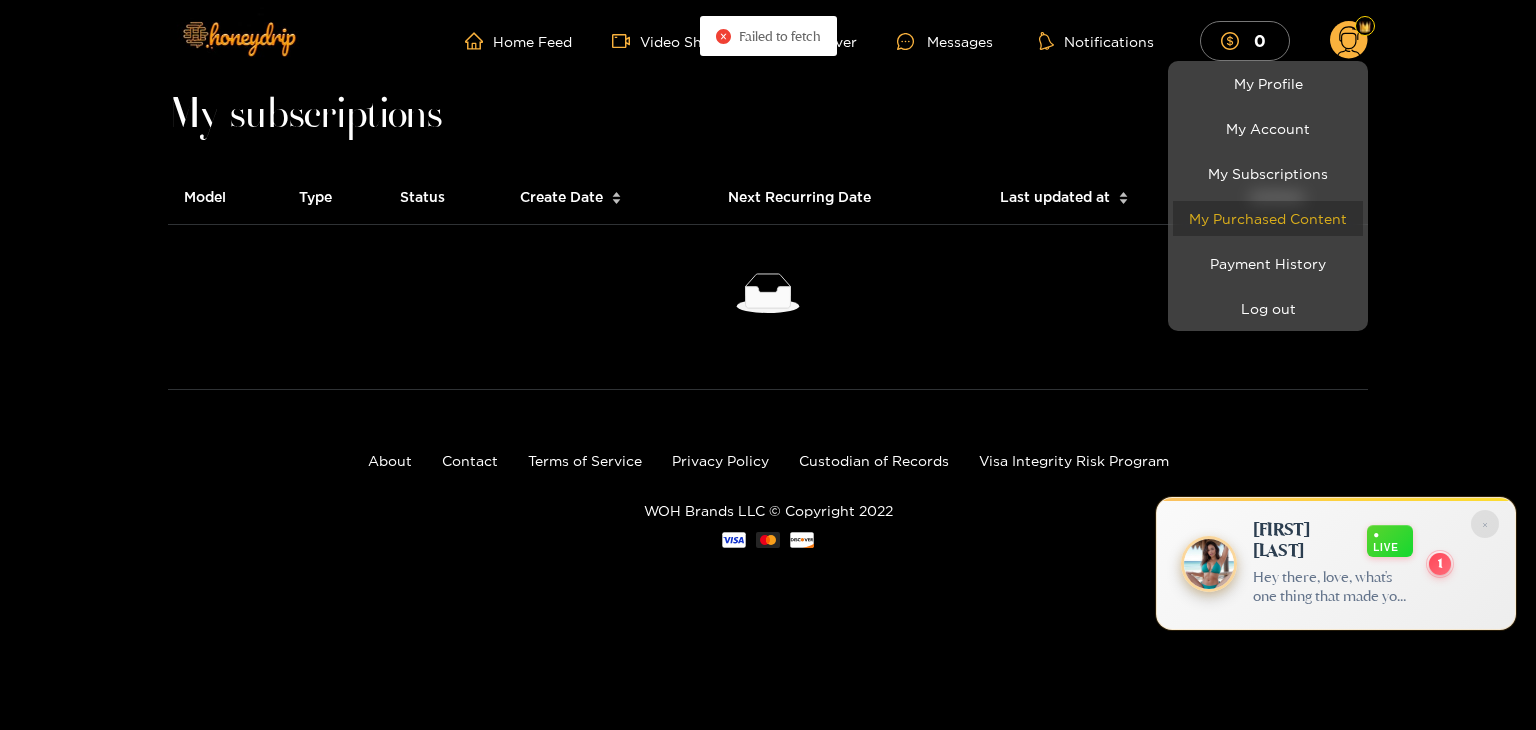 click on "My Purchased Content" at bounding box center [1268, 218] 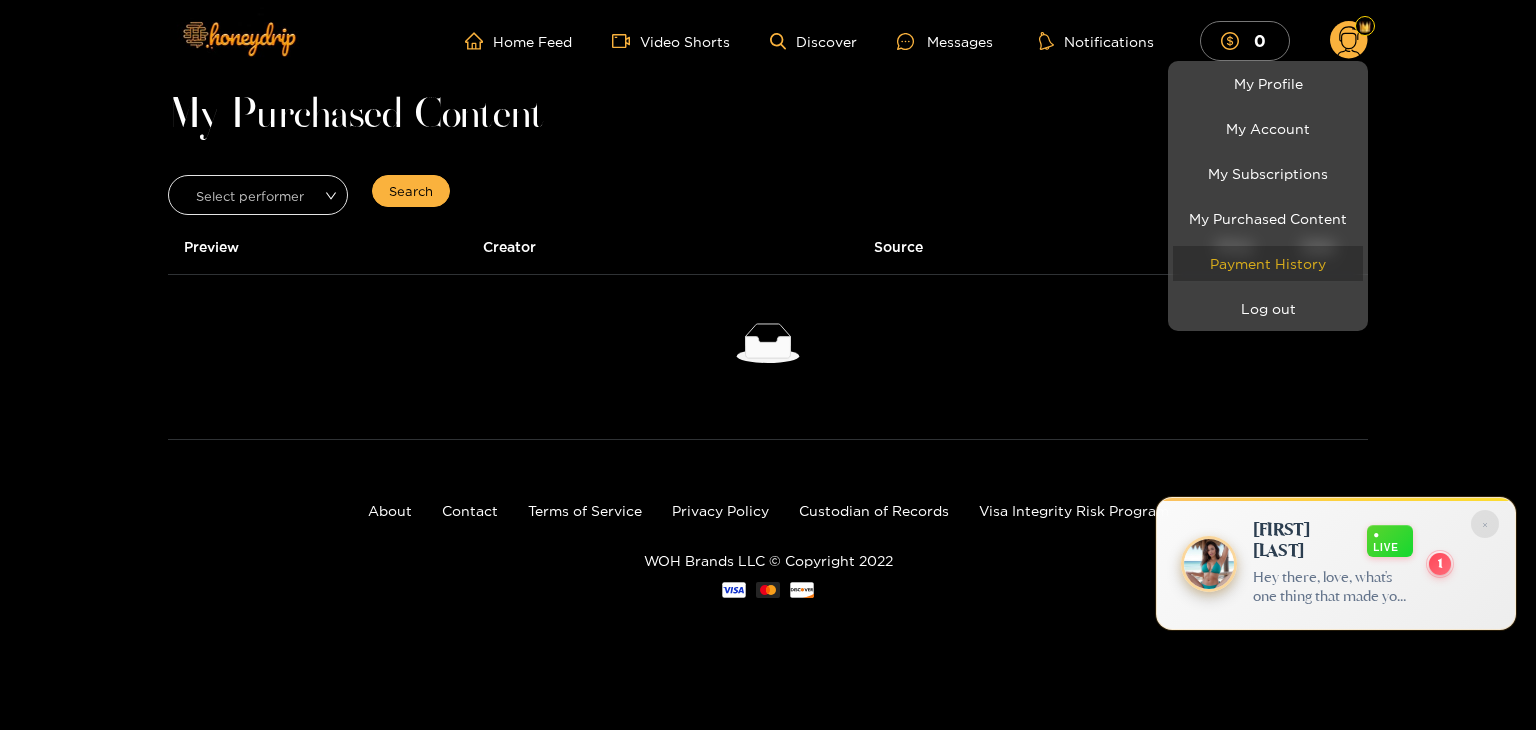 click on "Payment History" at bounding box center (1268, 263) 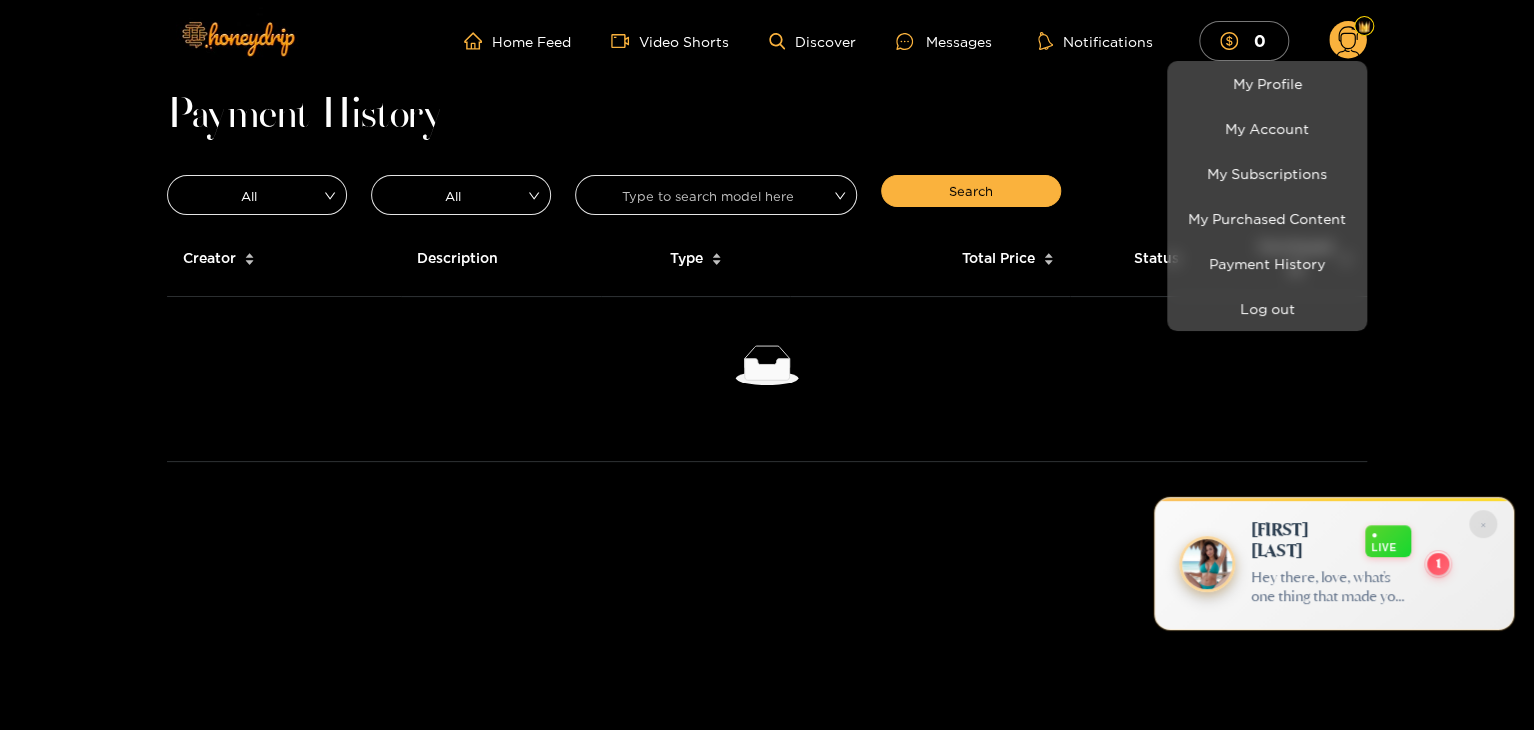 click at bounding box center [767, 365] 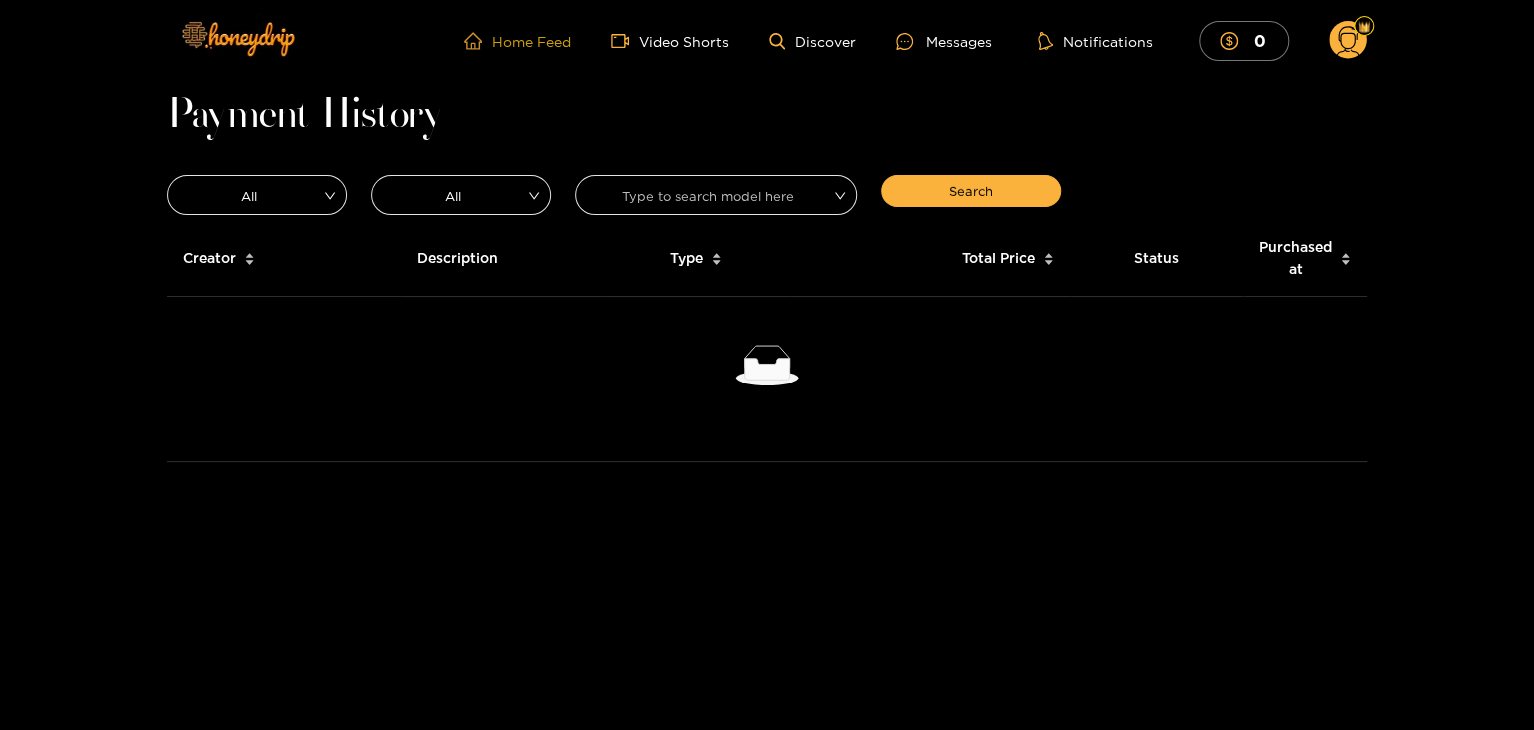 click on "Home Feed" at bounding box center [517, 41] 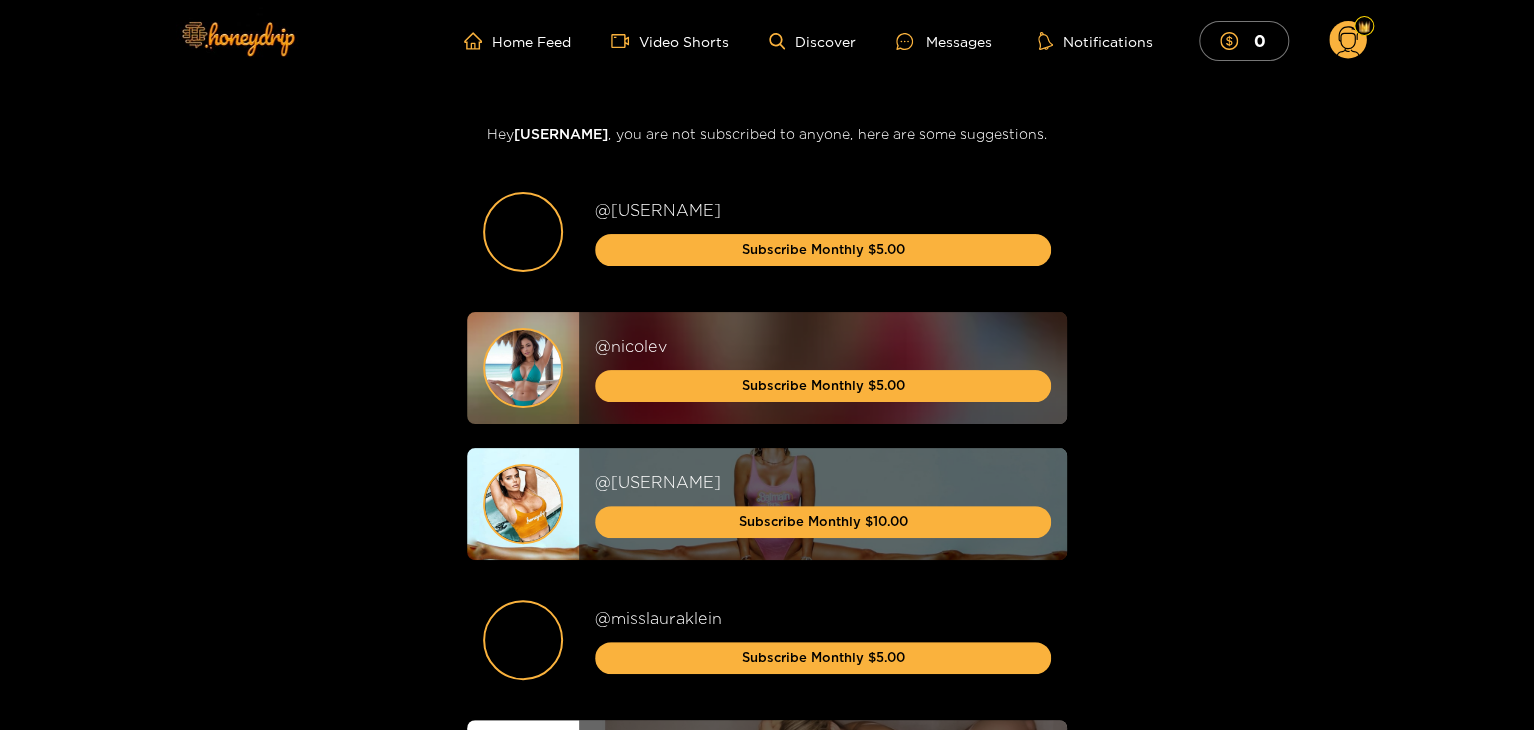 scroll, scrollTop: 0, scrollLeft: 0, axis: both 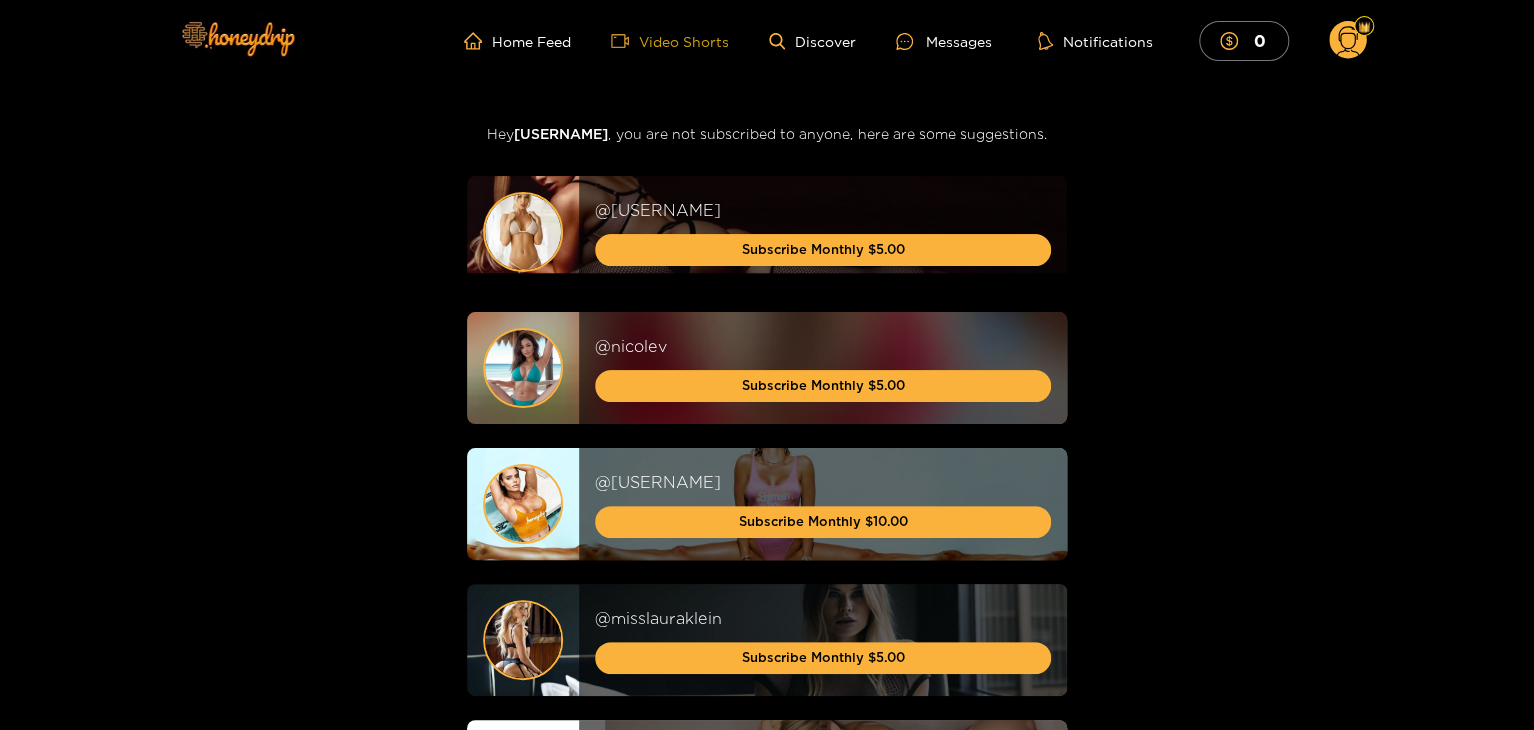 click on "Video Shorts" at bounding box center [670, 41] 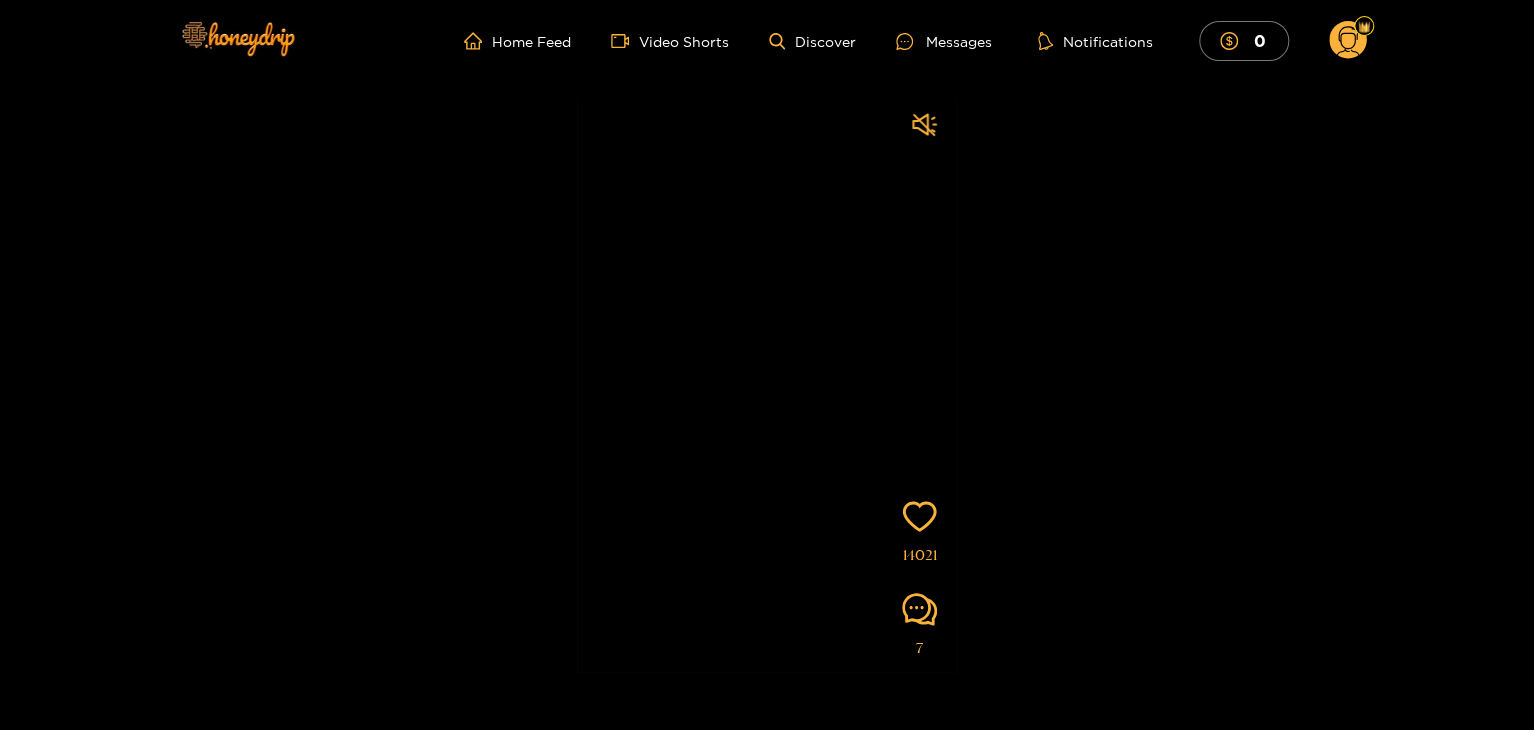 scroll, scrollTop: 160, scrollLeft: 0, axis: vertical 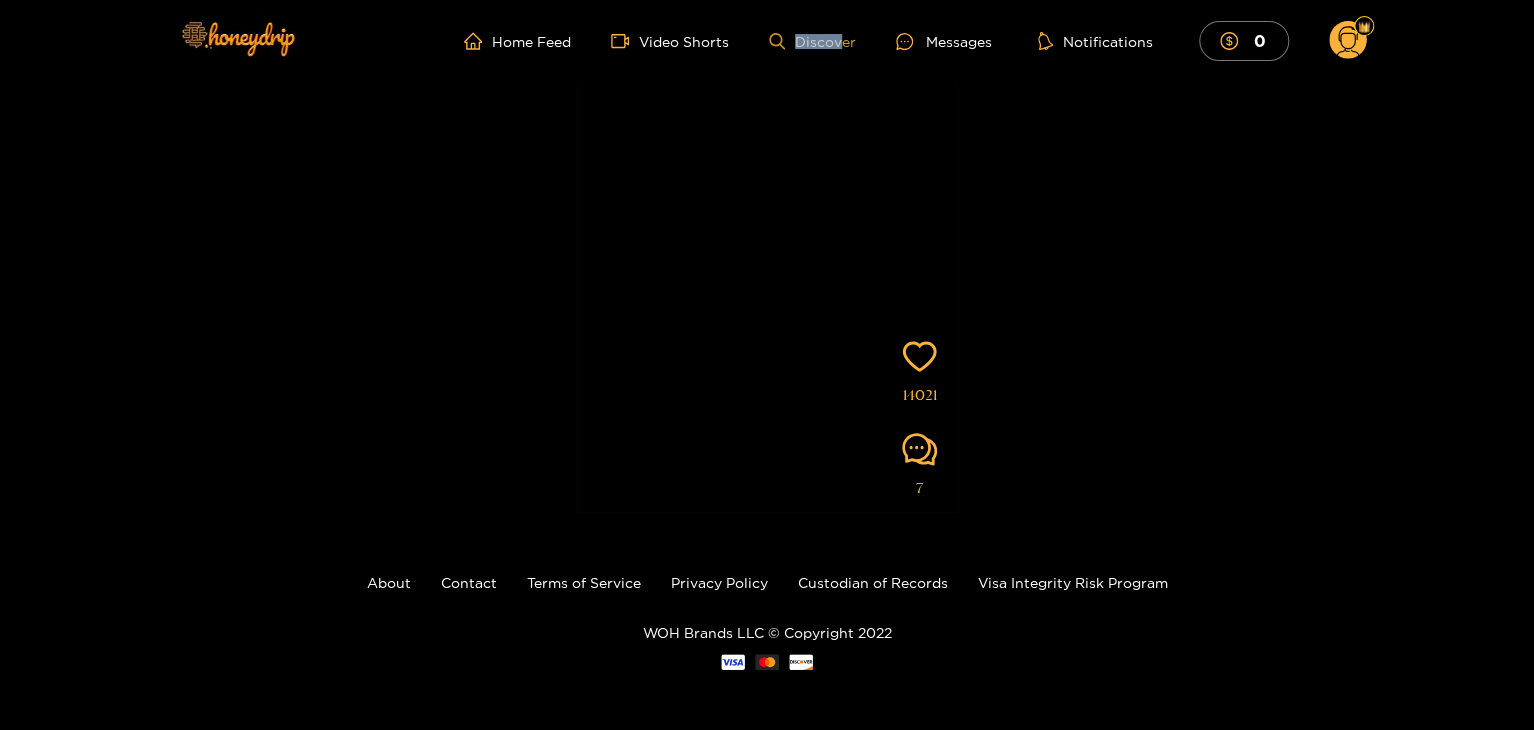 drag, startPoint x: 847, startPoint y: 26, endPoint x: 842, endPoint y: 39, distance: 13.928389 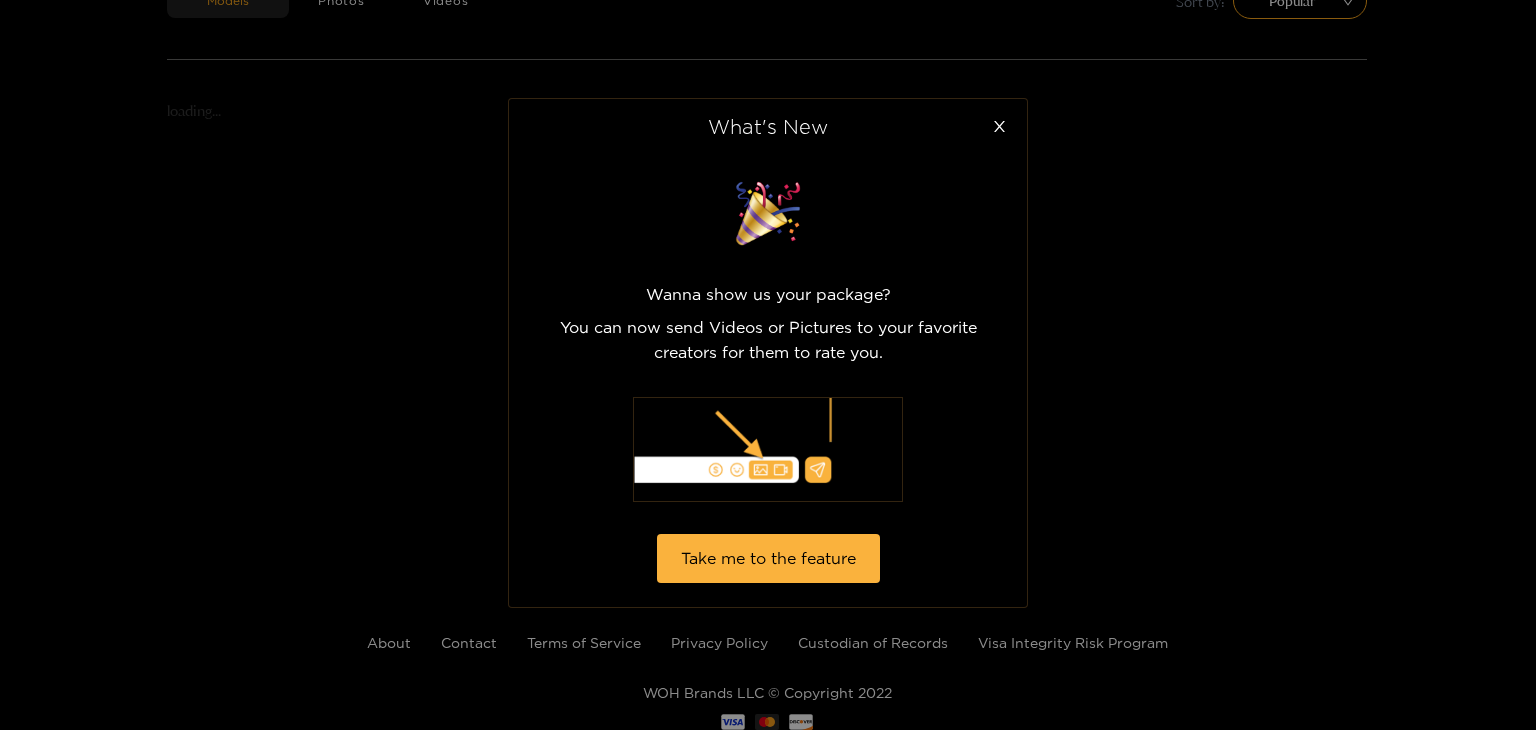 scroll, scrollTop: 2, scrollLeft: 0, axis: vertical 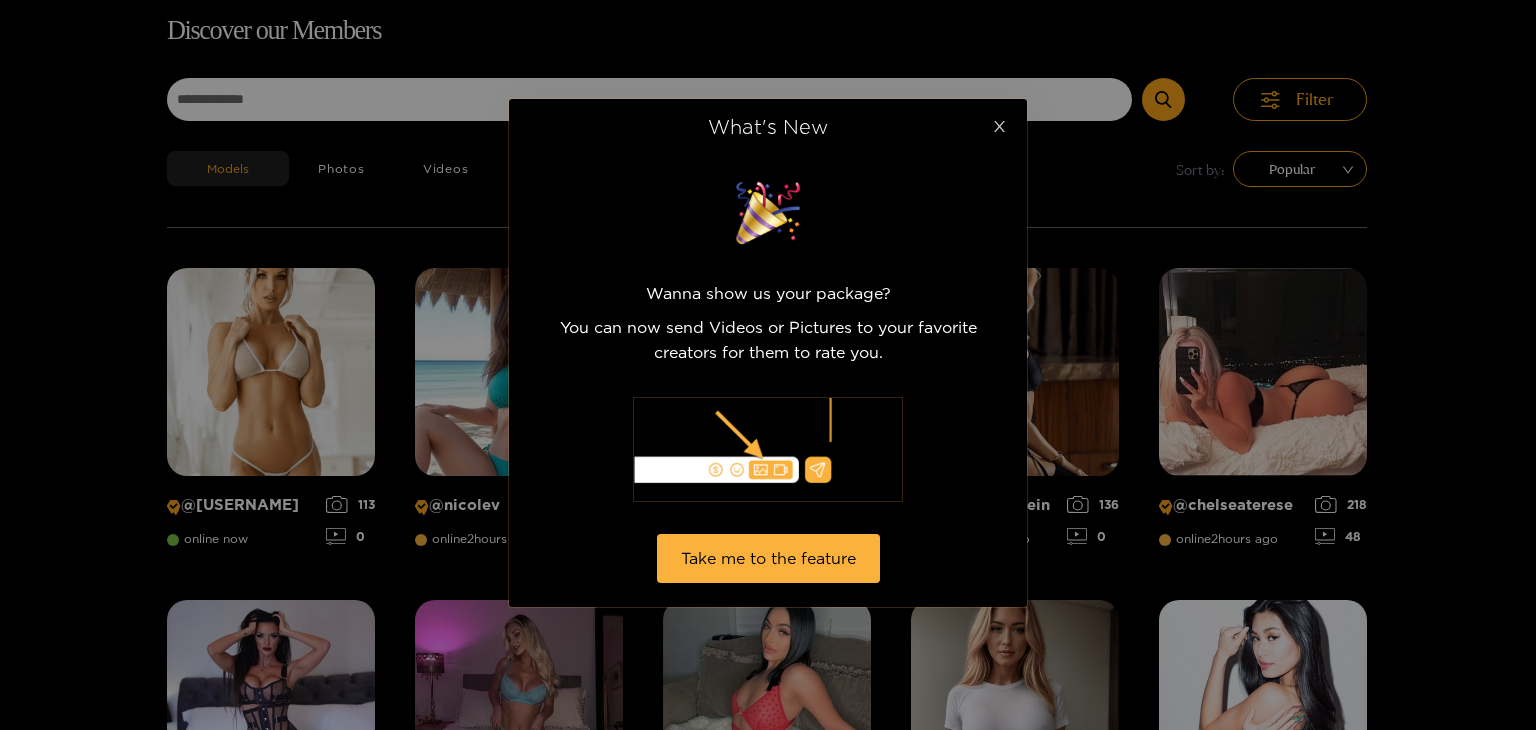 drag, startPoint x: 1001, startPoint y: 135, endPoint x: 995, endPoint y: 125, distance: 11.661903 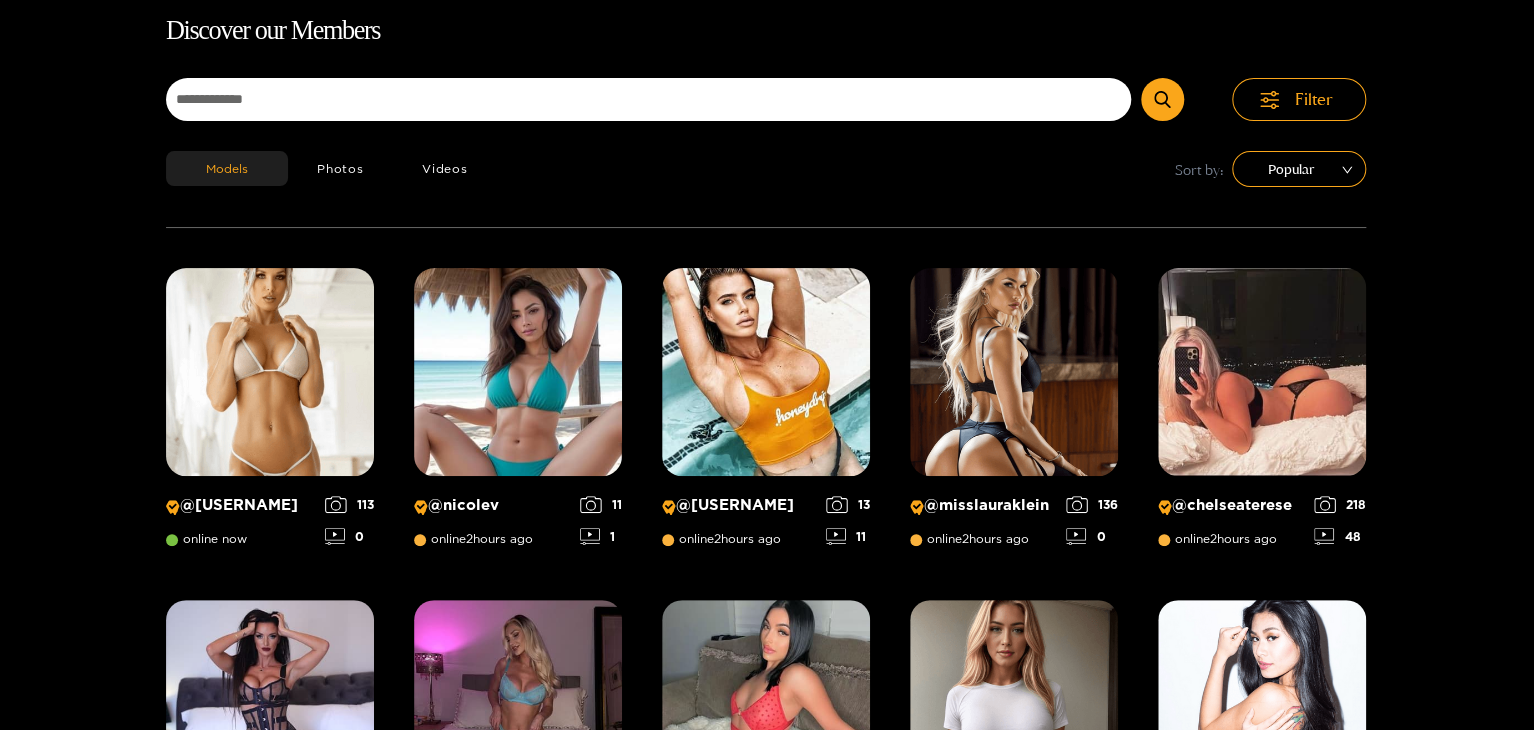 click on "Home Feed Video Shorts Discover Messages Notifications 0 0 0 videos discover messages profile Discover our Members Filter Models Photos Videos Sort by: Popular @ [USERNAME] online now 113 0 @ [USERNAME] online 2 hours ago 11 1 @ [USERNAME] online 2 hours ago 13 11 @ [USERNAME] online 2 hours ago 136 0 @ [USERNAME] online 2 hours ago 218 48 @ [USERNAME] online now 105 1 @ [USERNAME] online 2 hours ago 87 8 @ [USERNAME] online now 33 14 @ [USERNAME] online 2 hours ago 7 3 @ [USERNAME] online now 554 88 @ [USERNAME] online 1 hour ago 24 5 @ [USERNAME] online 2 hours ago 99 25 @ [USERNAME] online 2 hours ago 71 1 @ [USERNAME] online now 196 8 @ [USERNAME] online now 230 10 @ [USERNAME] online 1 hours ago 627 16 @ [USERNAME] online now 106 42 @ [USERNAME] online 1 hour ago 12 0 @ [USERNAME] online now 882 63 @ [USERNAME] online 2 hours ago 843 22 @ [USERNAME] online 1 hour ago 136 2 @ [USERNAME] online now 307 37 @ online" at bounding box center (766, 237) 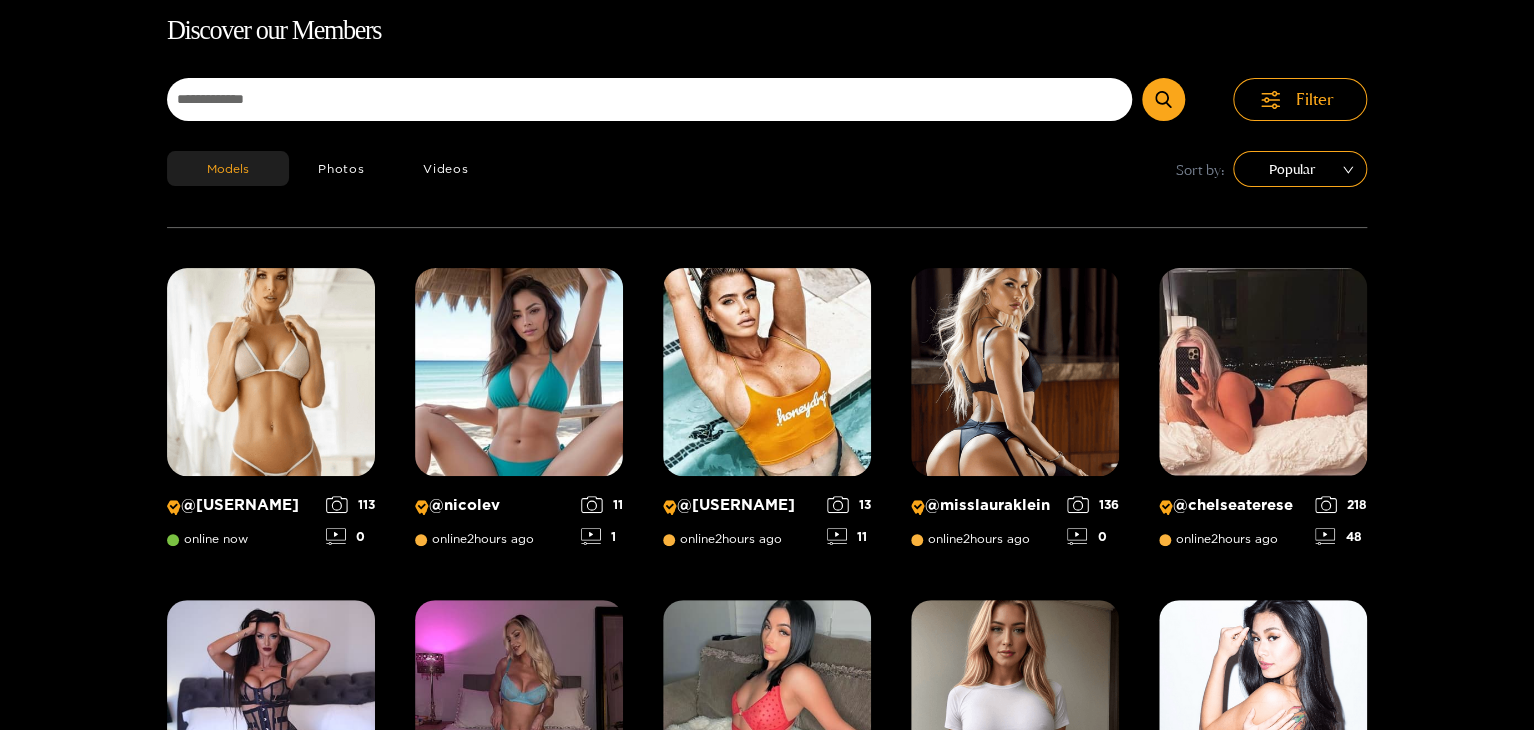 scroll, scrollTop: 0, scrollLeft: 0, axis: both 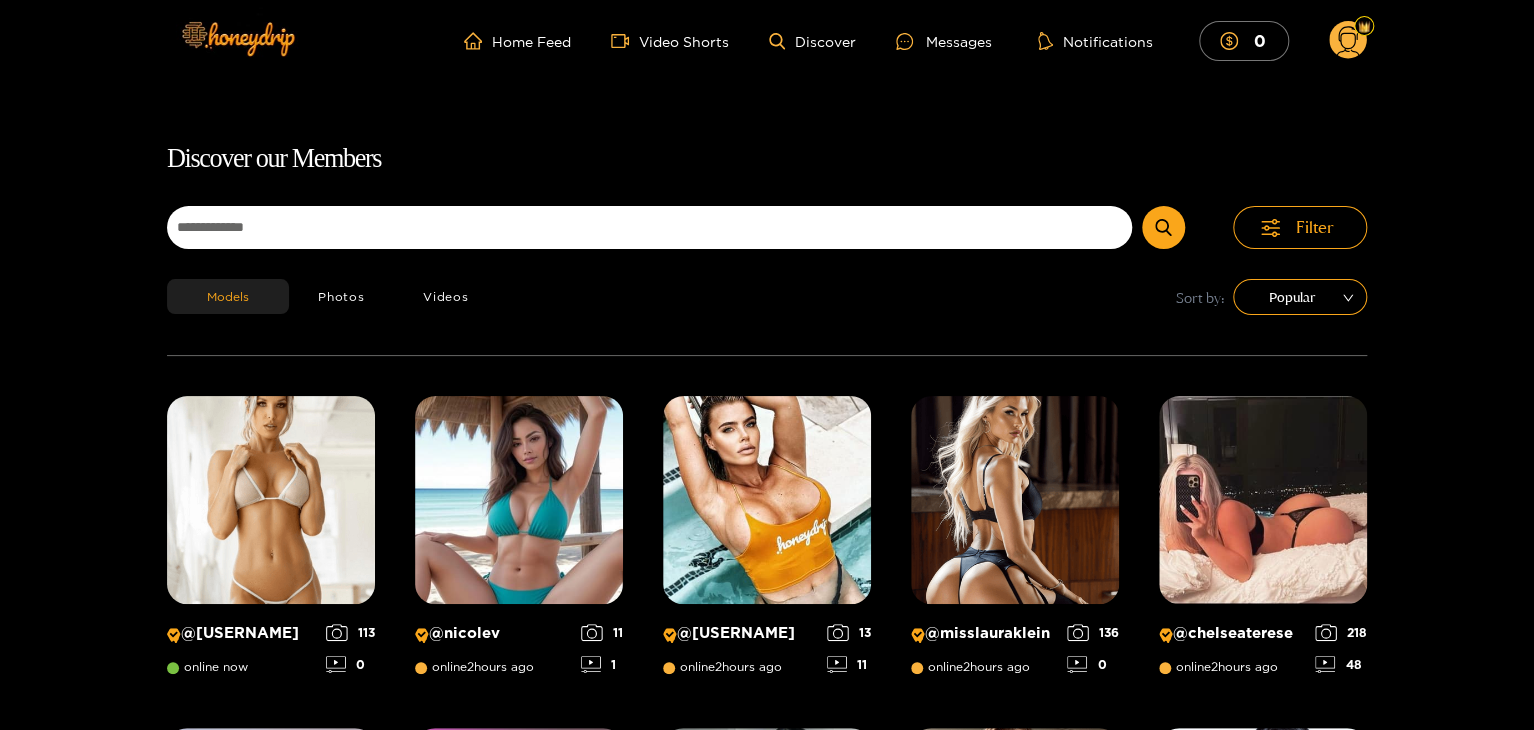 click 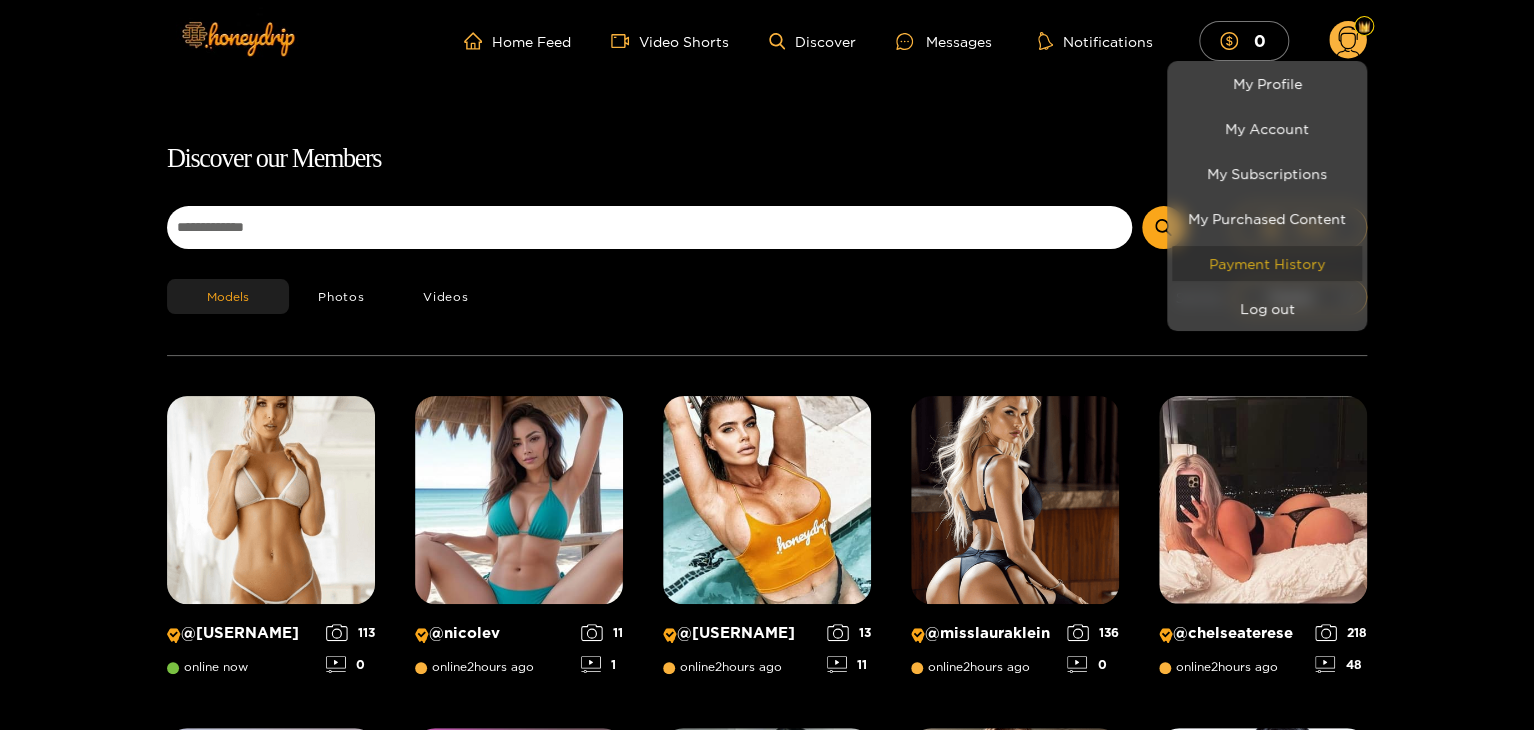 click on "Payment History" at bounding box center (1267, 263) 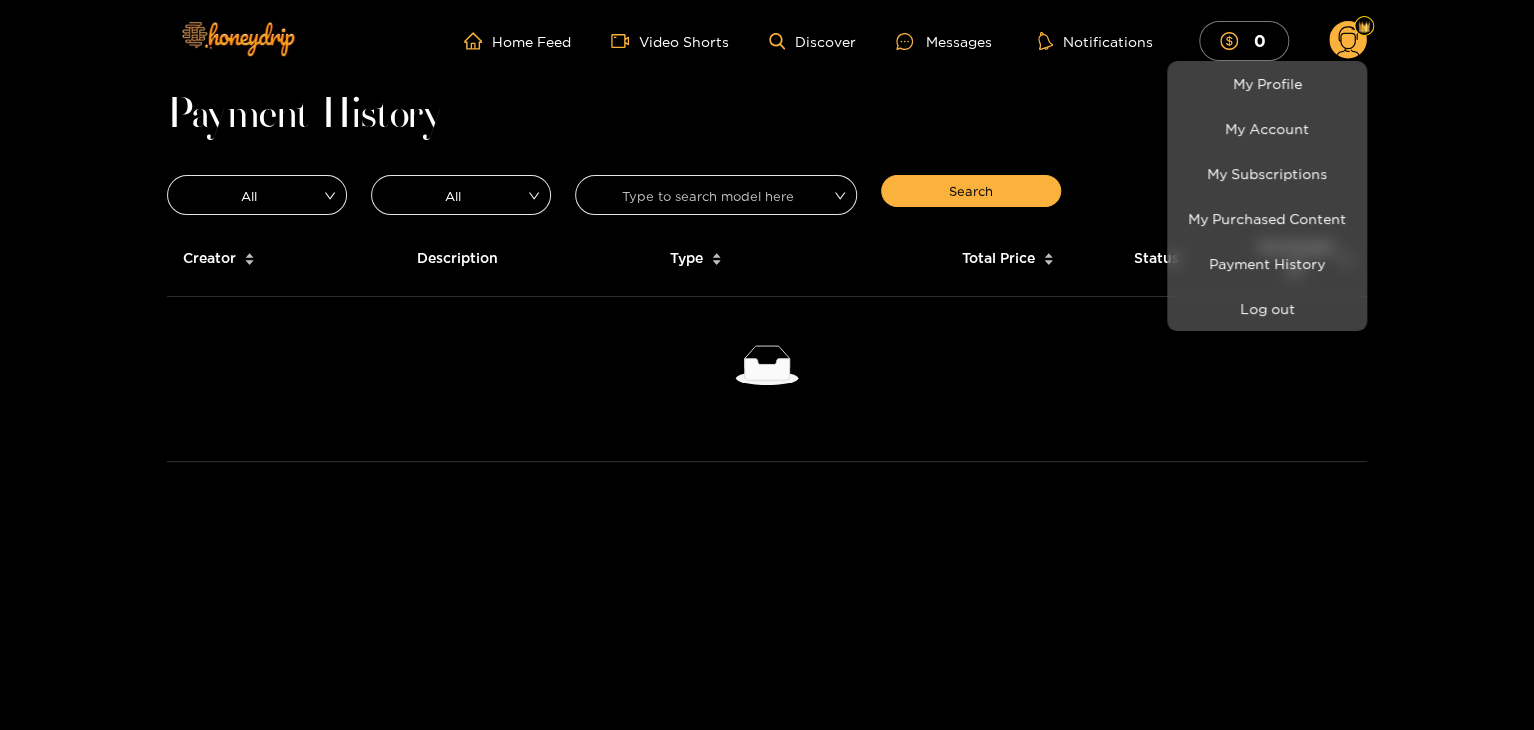 click at bounding box center [767, 365] 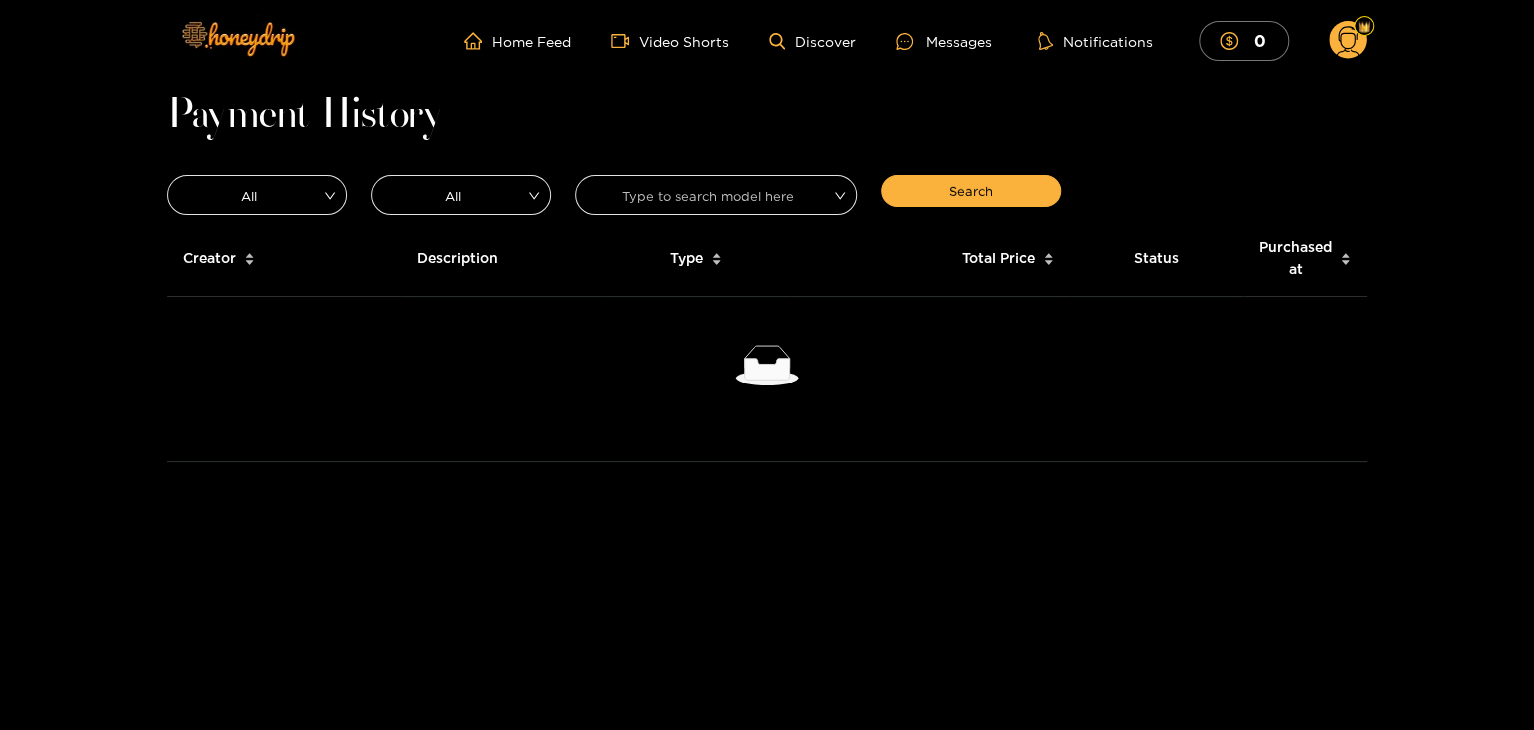 click 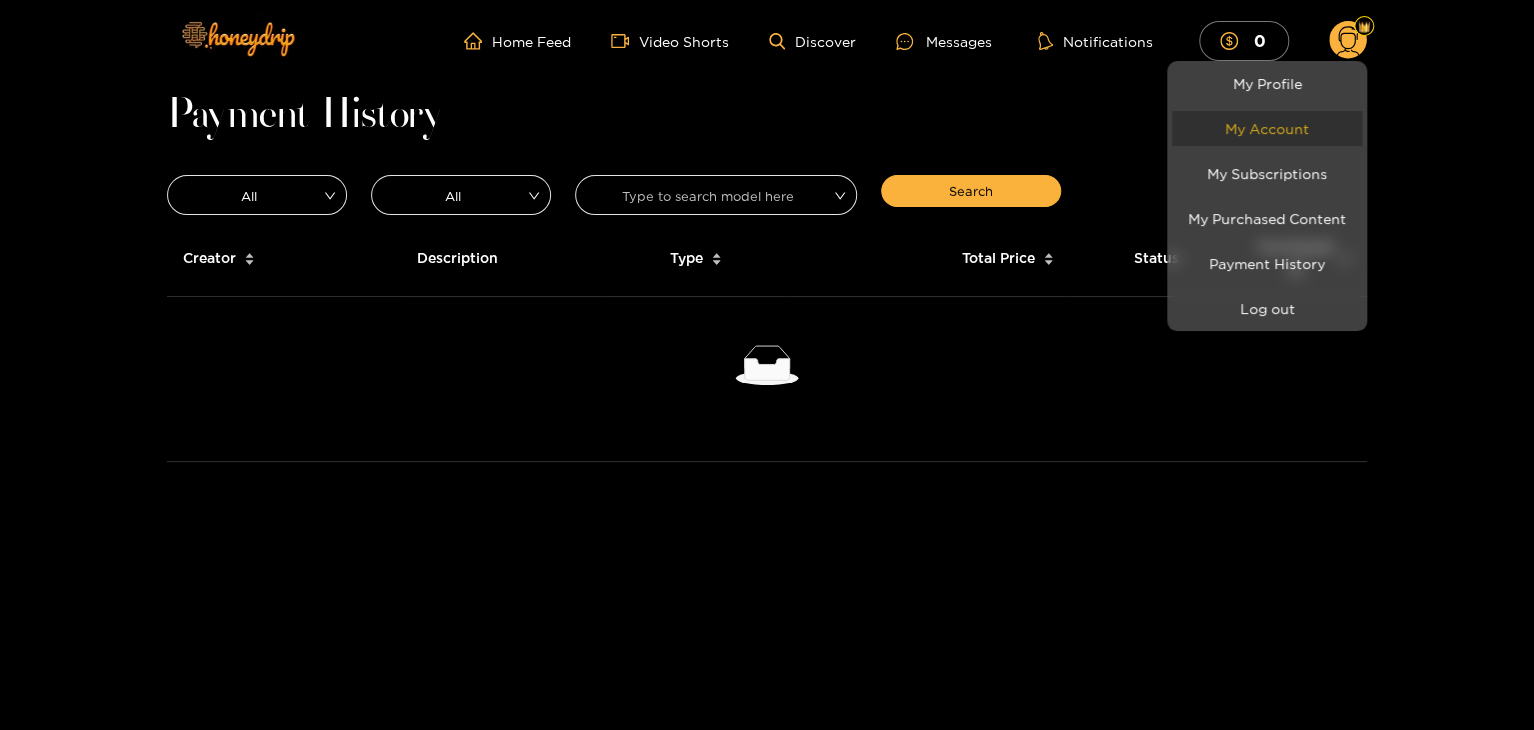 click on "My Account" at bounding box center [1267, 128] 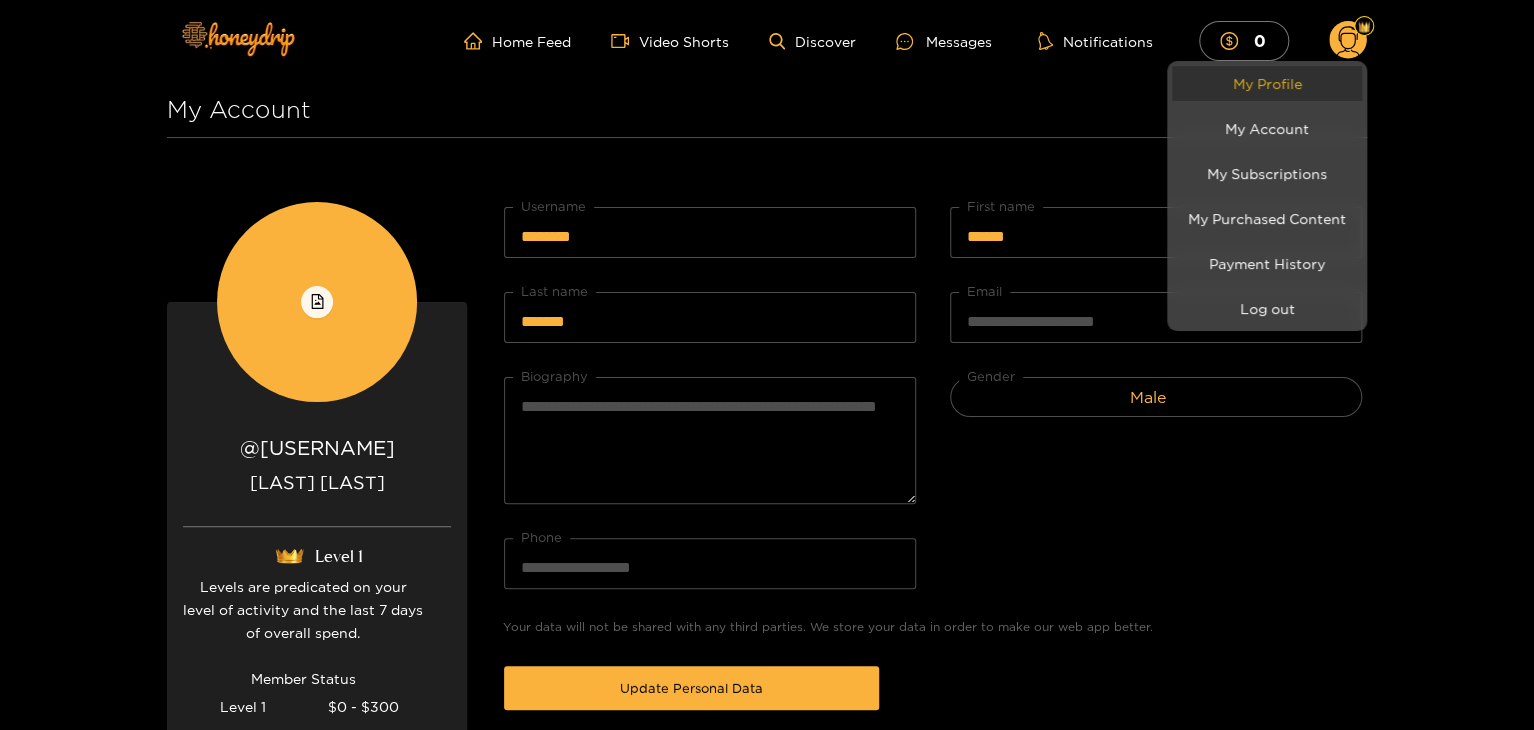 click on "My Profile" at bounding box center [1267, 83] 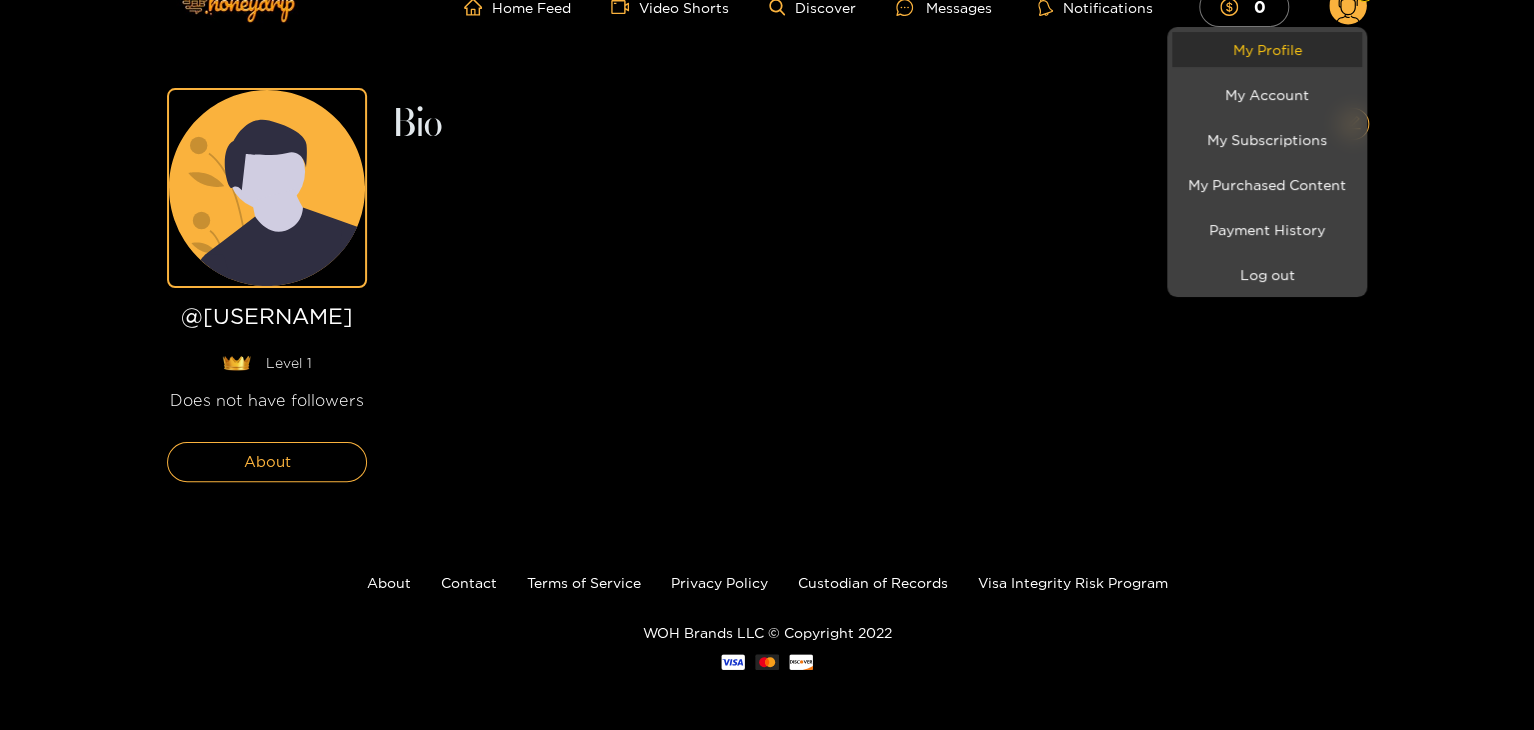 scroll, scrollTop: 0, scrollLeft: 0, axis: both 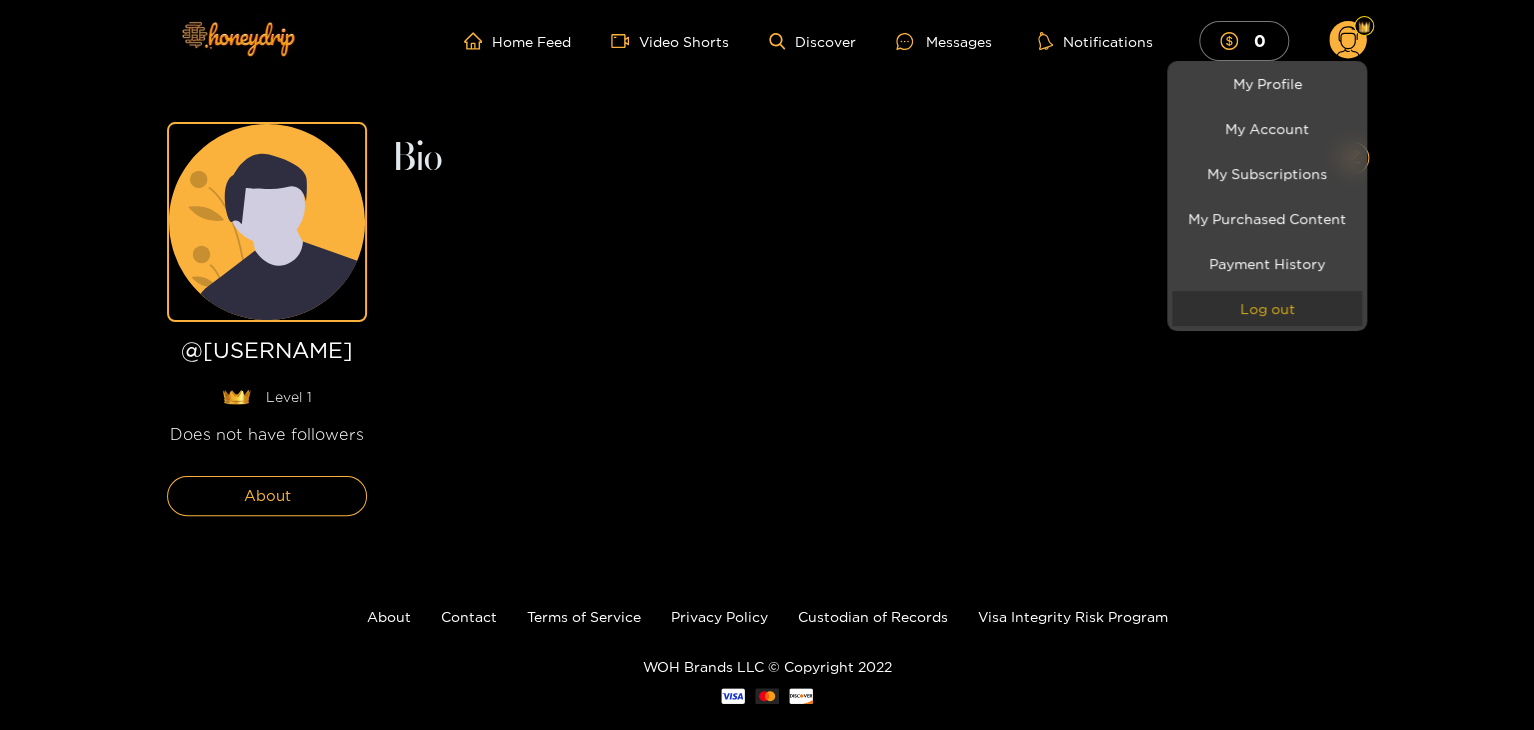 click on "Log out" at bounding box center (1267, 308) 